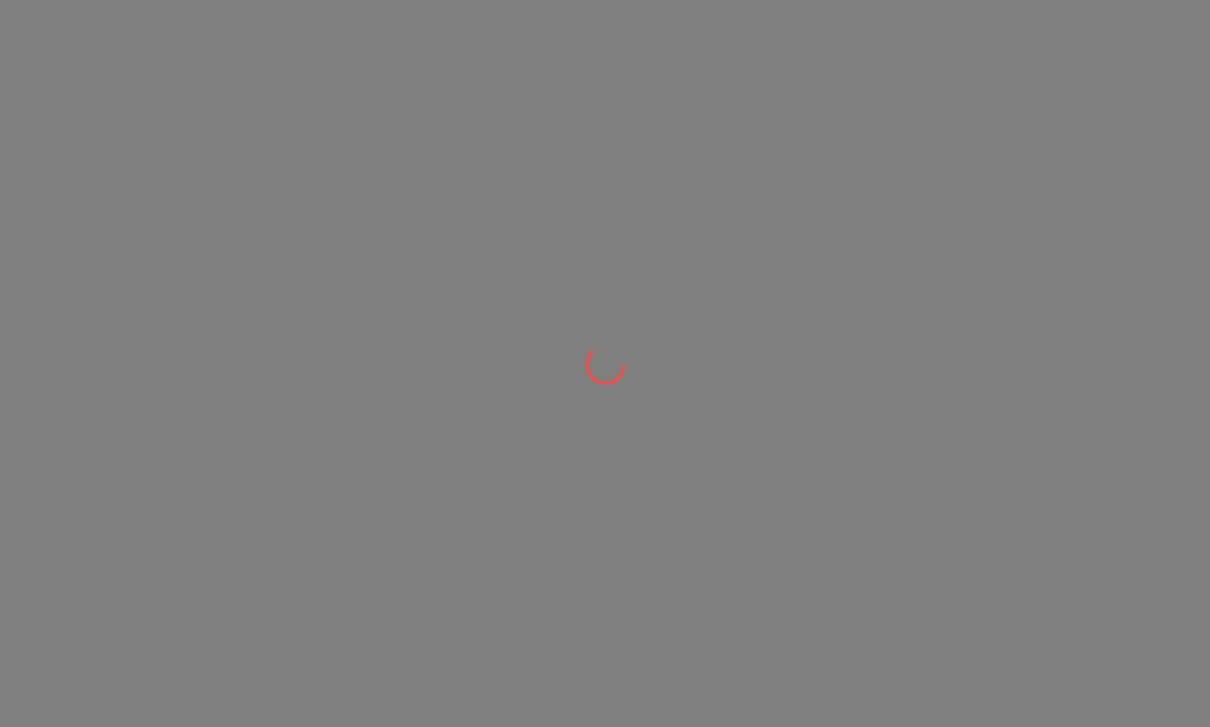 scroll, scrollTop: 0, scrollLeft: 0, axis: both 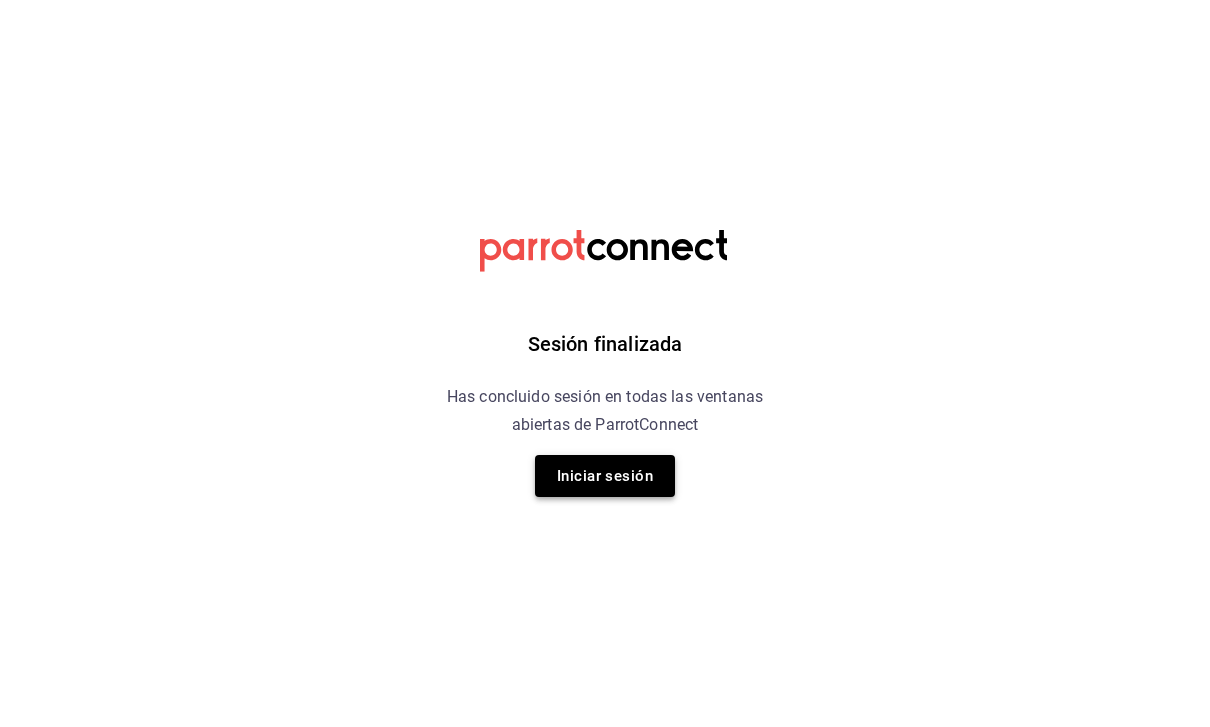 click on "Iniciar sesión" at bounding box center [605, 476] 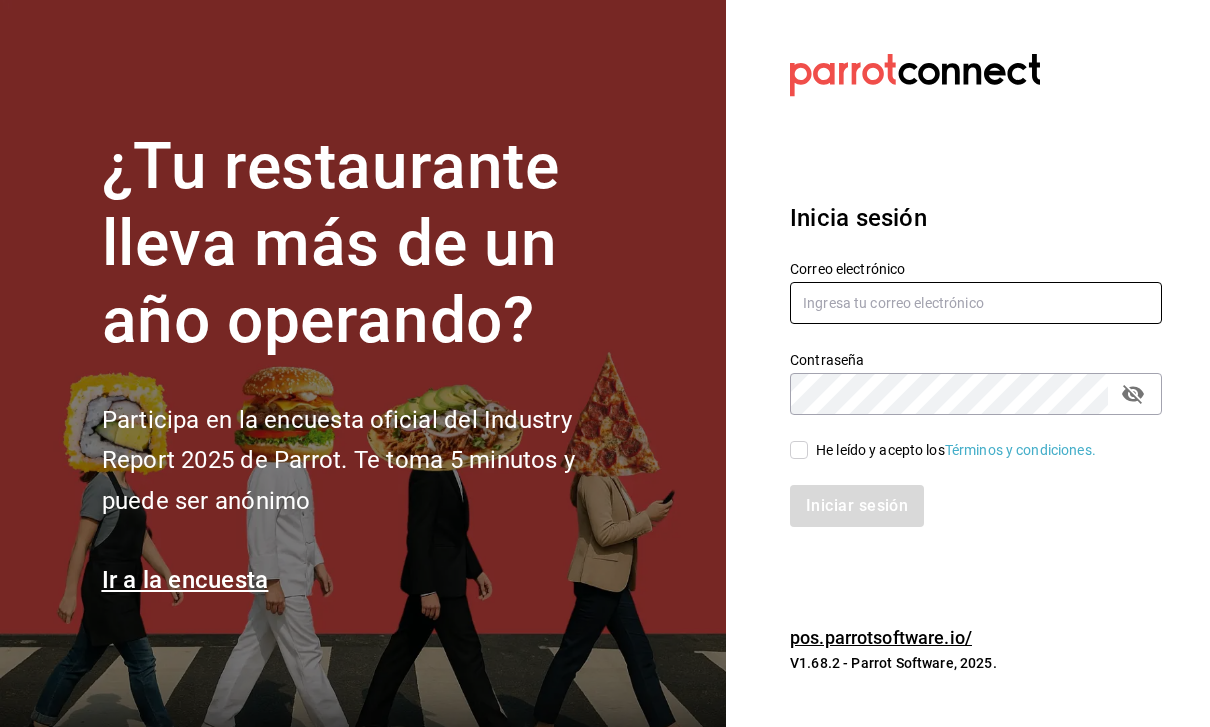 click at bounding box center (976, 303) 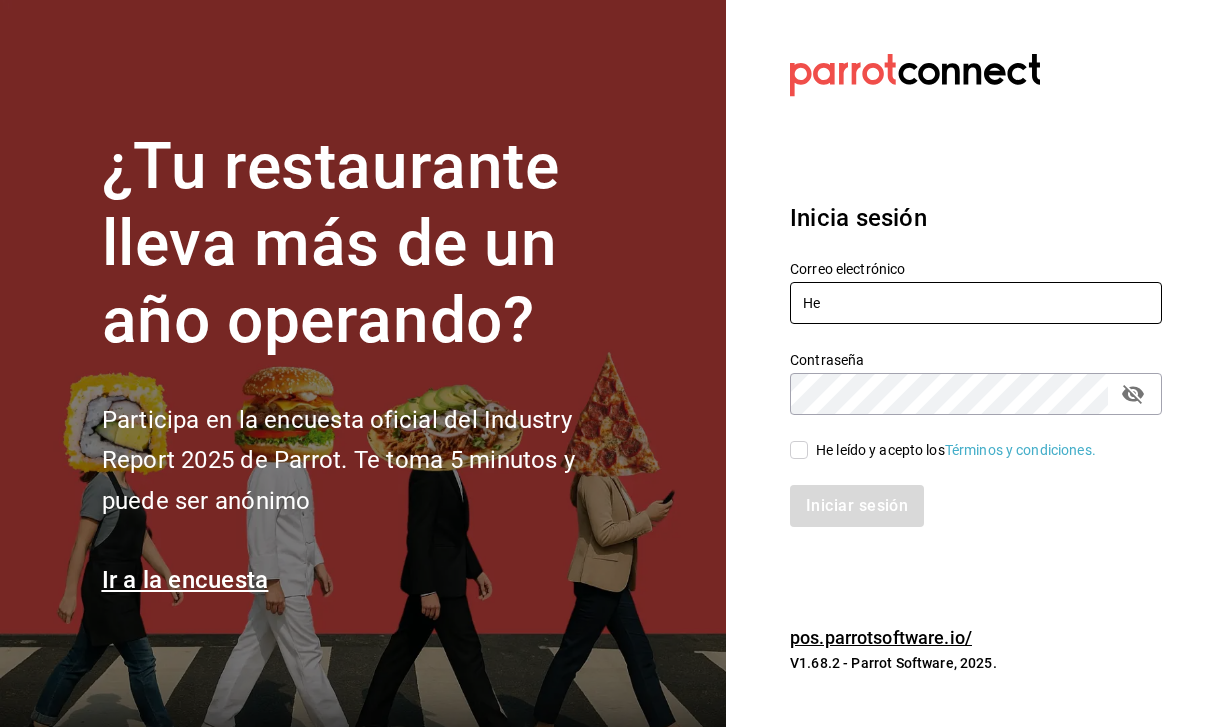 type on "H" 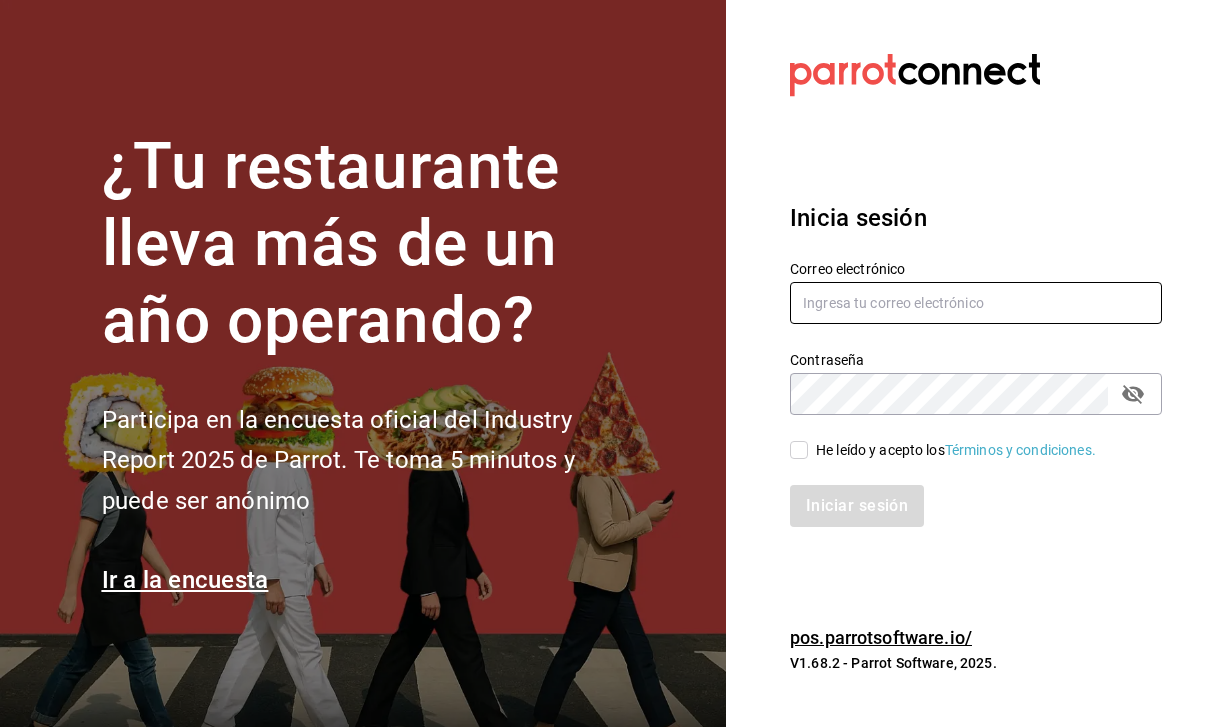 type on "H" 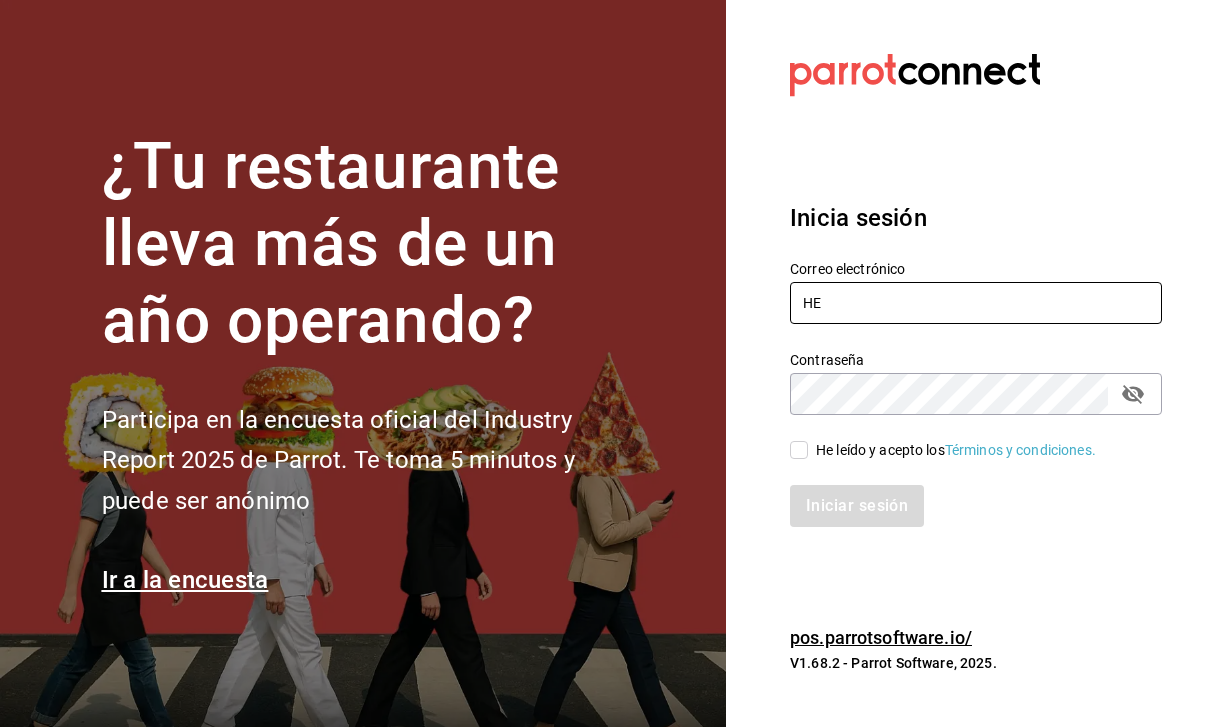 type on "H" 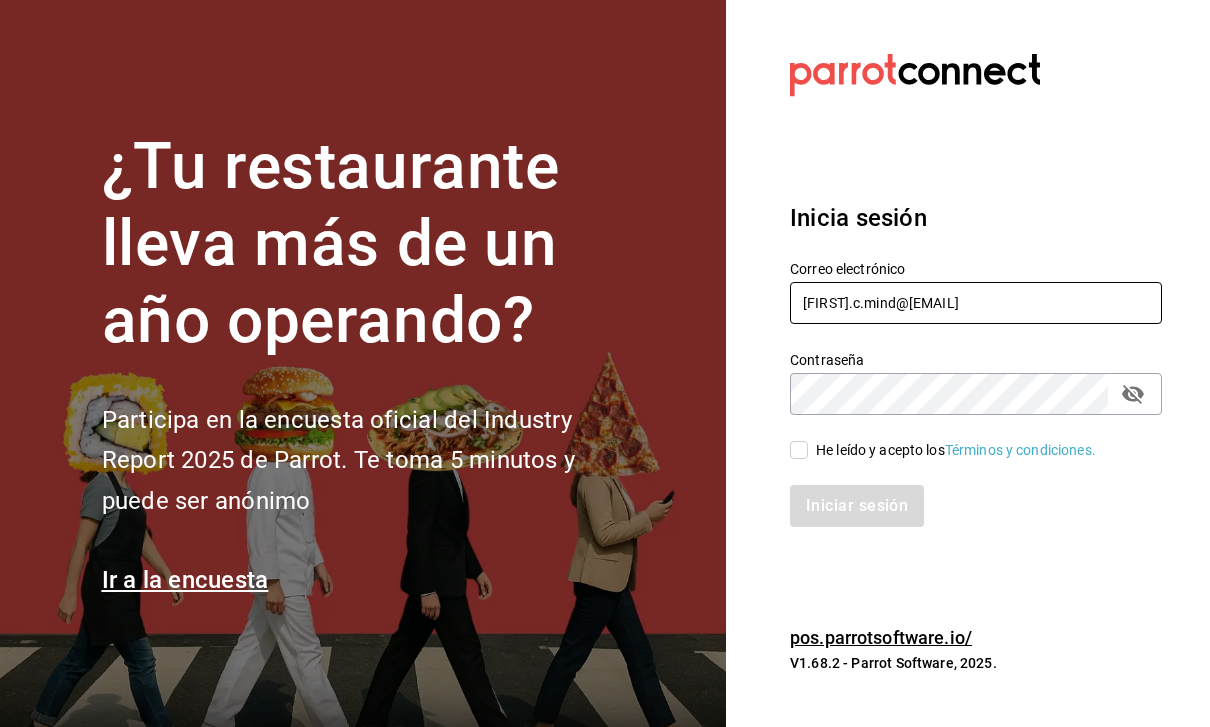 type on "[FIRST].c.mind@[EMAIL]" 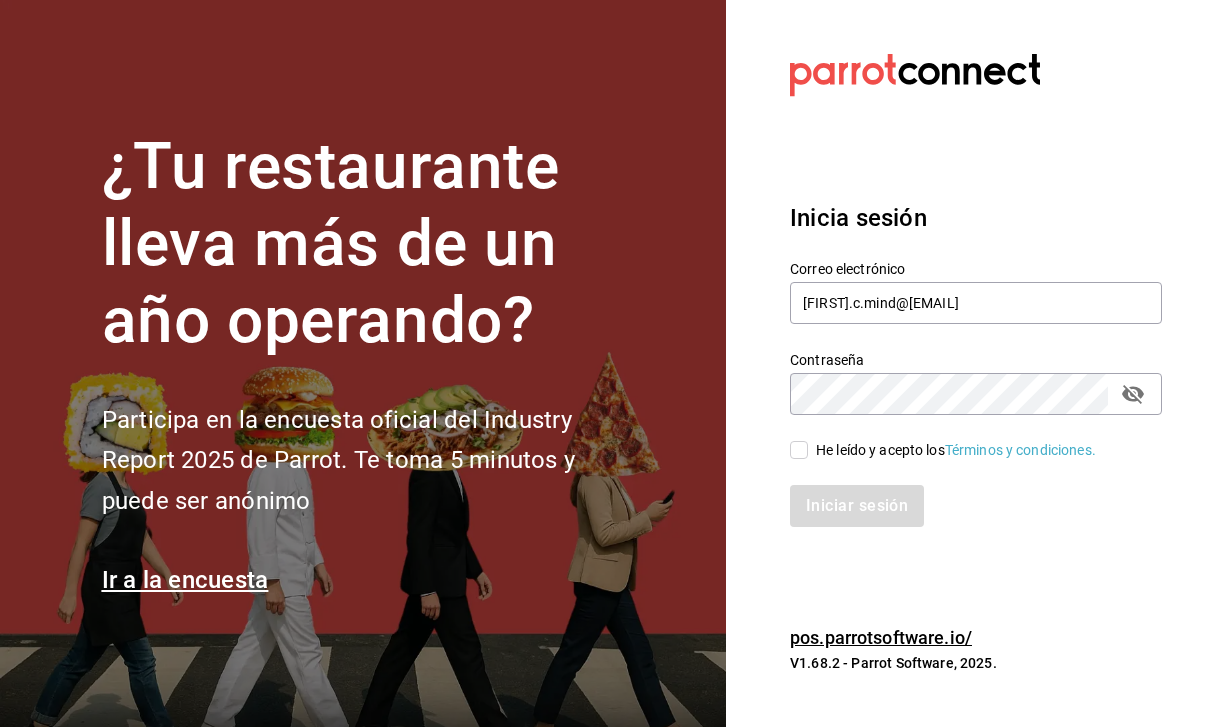 click 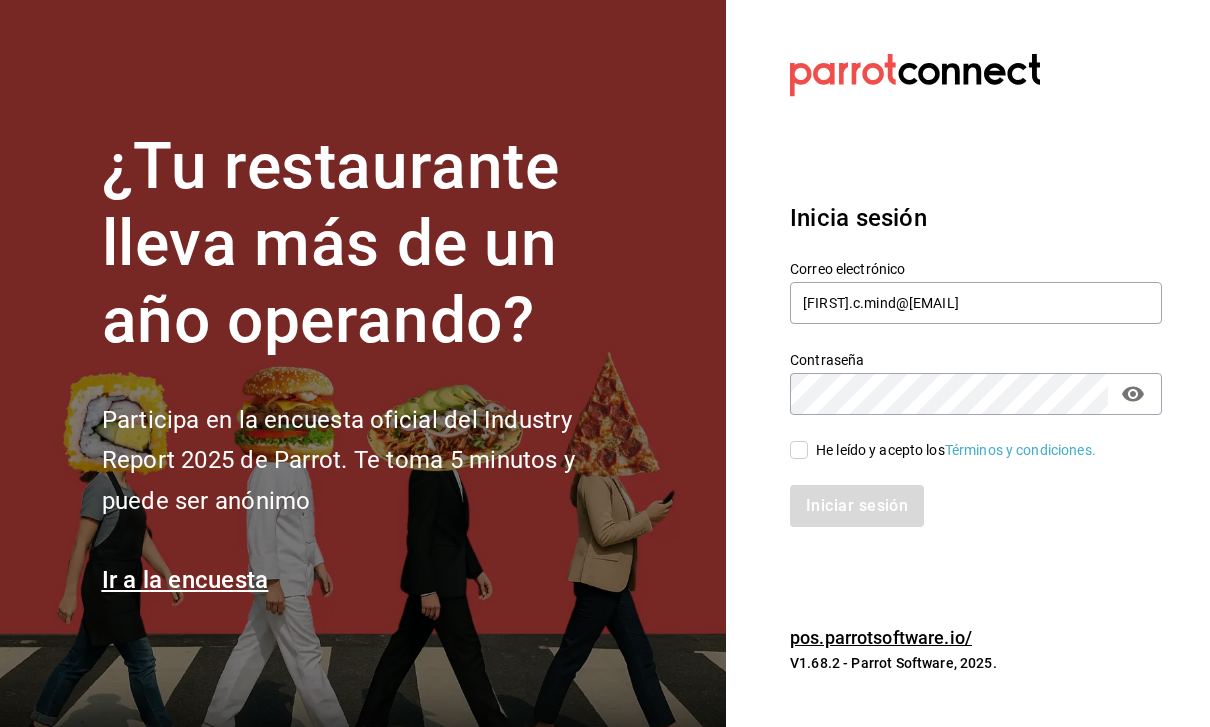 click on "He leído y acepto los  Términos y condiciones." at bounding box center [799, 450] 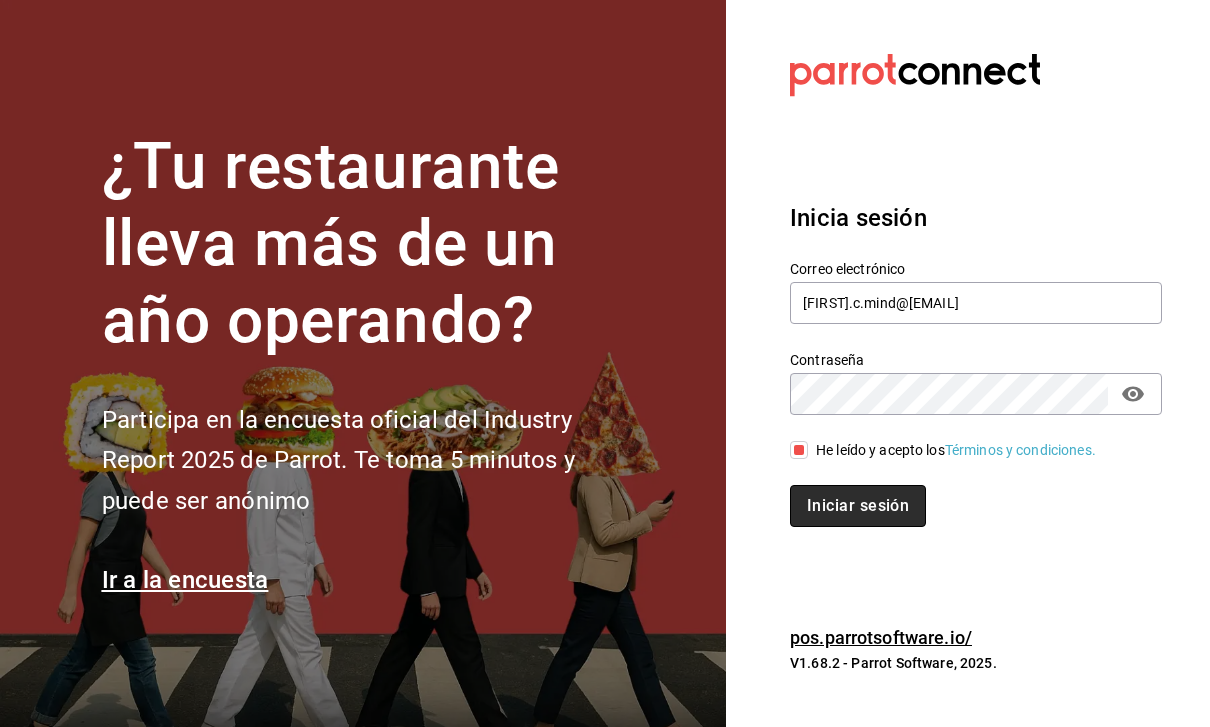 click on "Iniciar sesión" at bounding box center [858, 506] 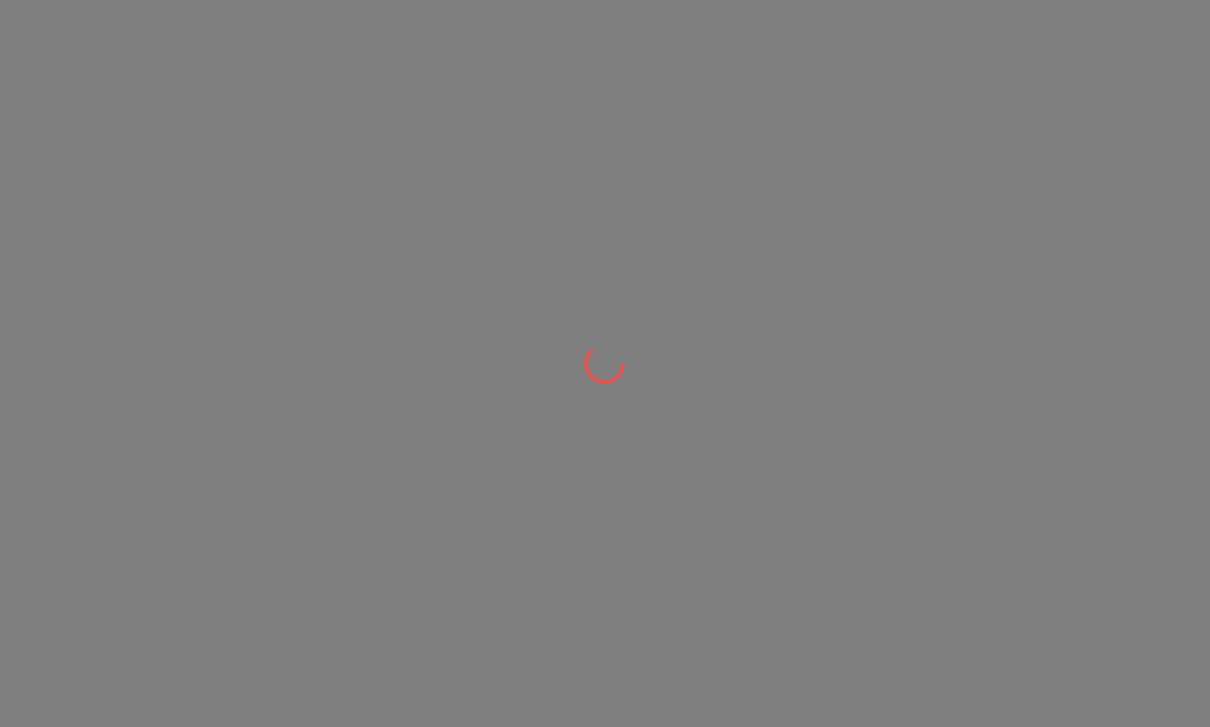 scroll, scrollTop: 0, scrollLeft: 0, axis: both 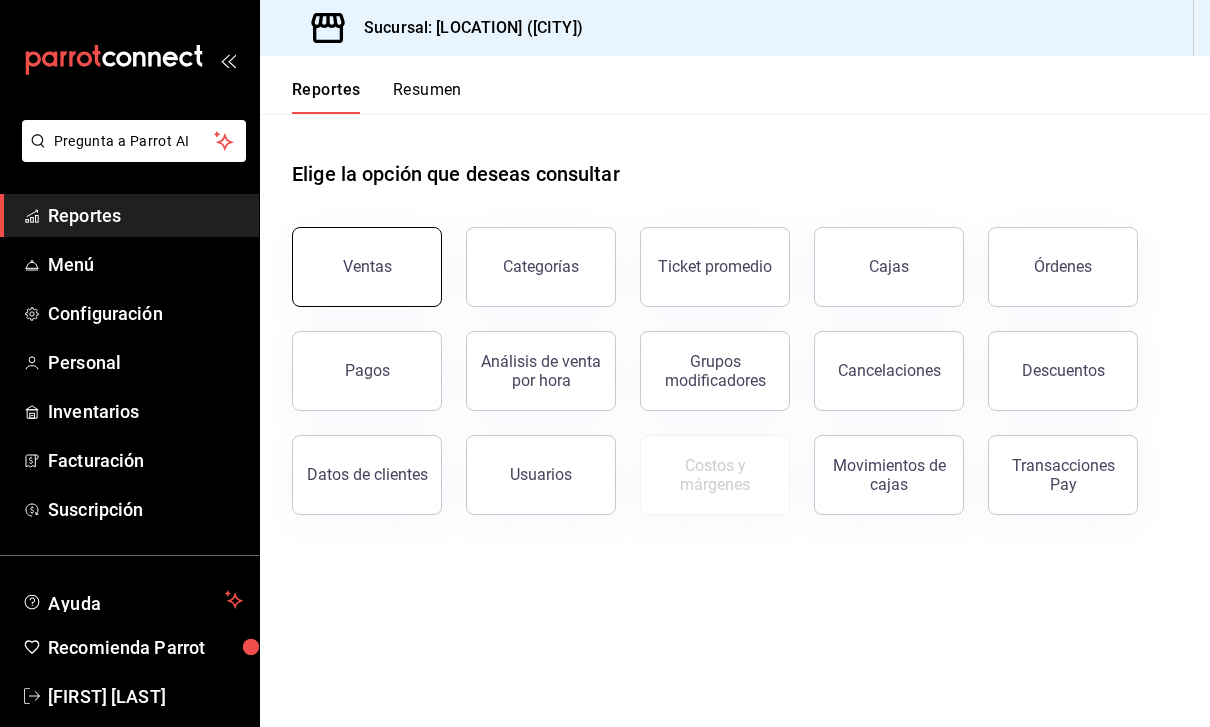 click on "Ventas" at bounding box center (367, 267) 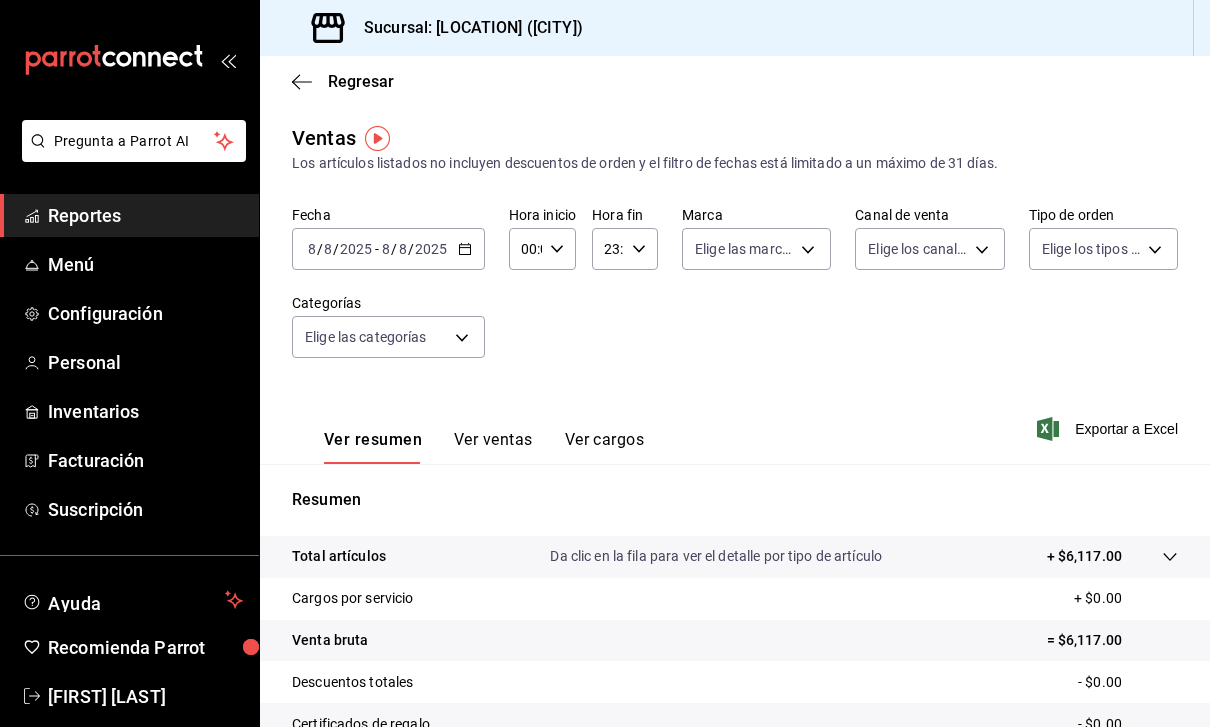 click on "2025" at bounding box center (431, 249) 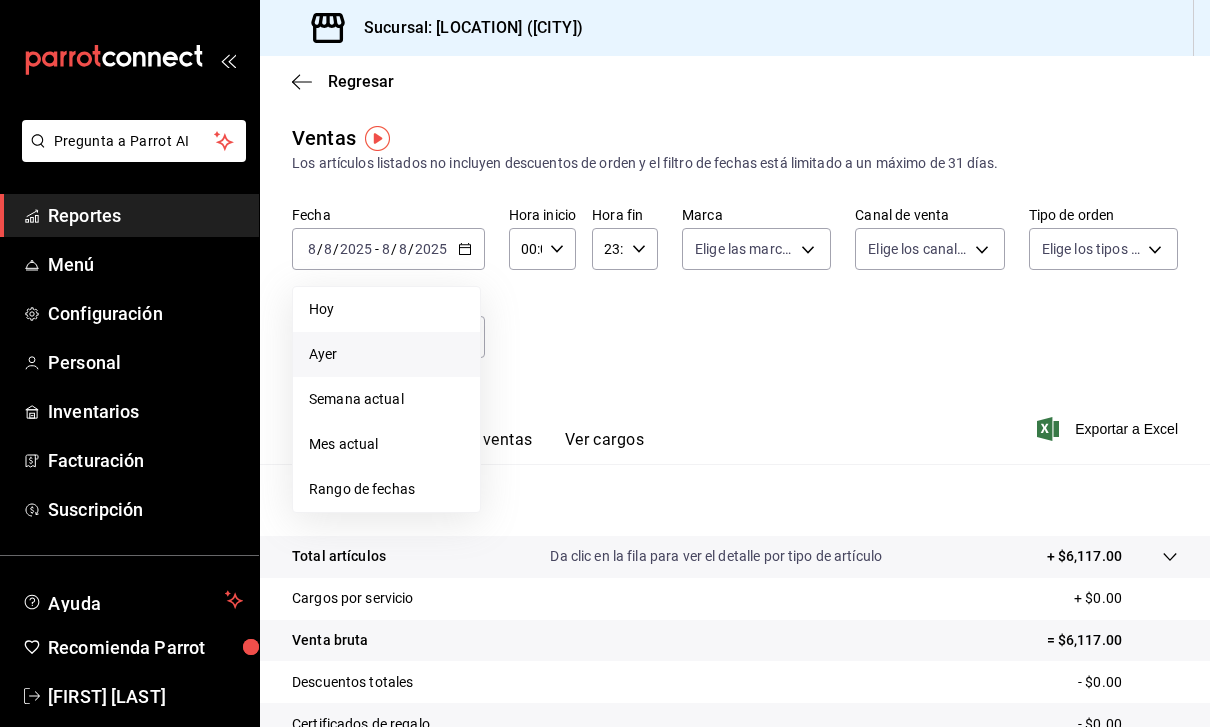 click on "Ayer" at bounding box center [386, 354] 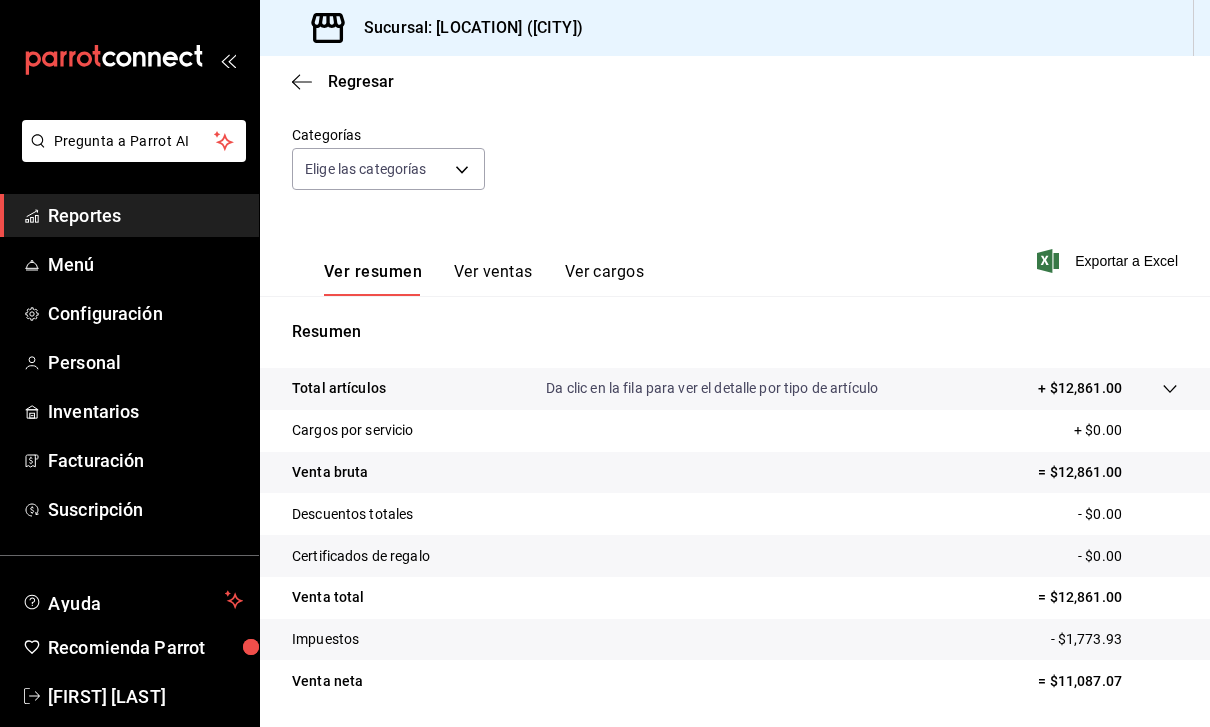 scroll, scrollTop: 167, scrollLeft: 0, axis: vertical 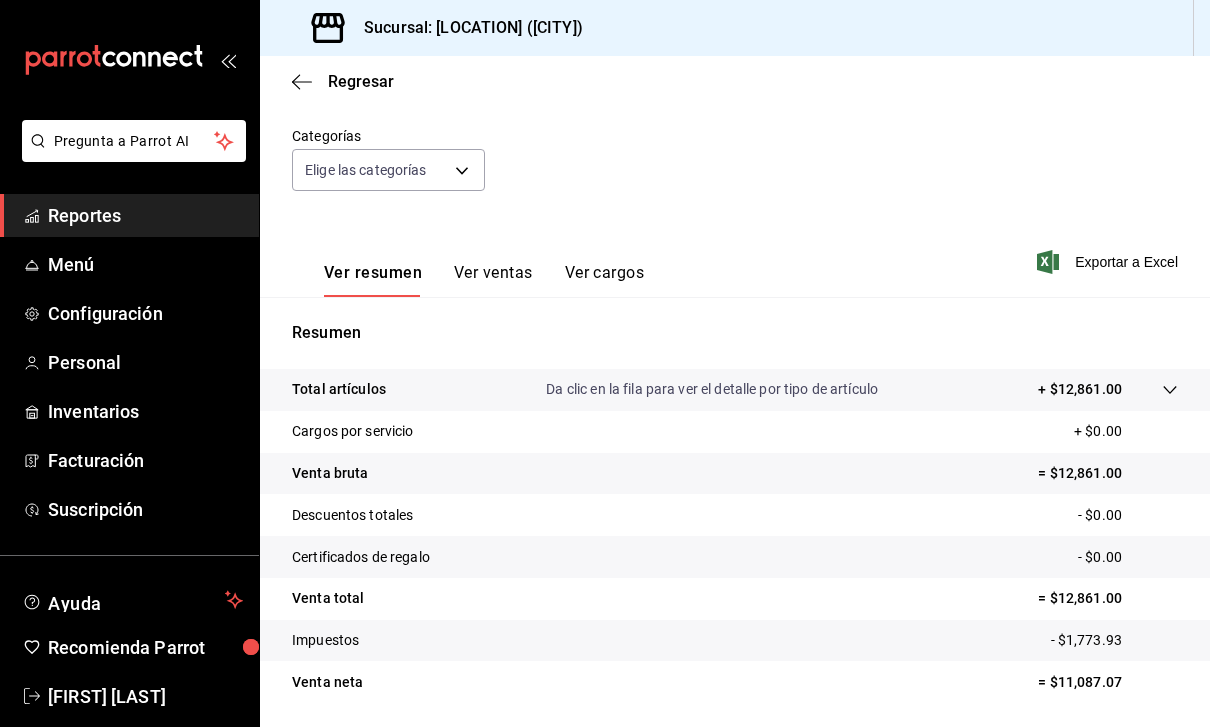 click on "Total artículos Da clic en la fila para ver el detalle por tipo de artículo + $12,861.00 Cargos por servicio + $0.00 Venta bruta = $12,861.00 Descuentos totales - $0.00 Certificados de regalo - $0.00 Venta total = $12,861.00 Impuestos - $1,773.93 Venta neta = $11,087.07" at bounding box center [735, 548] 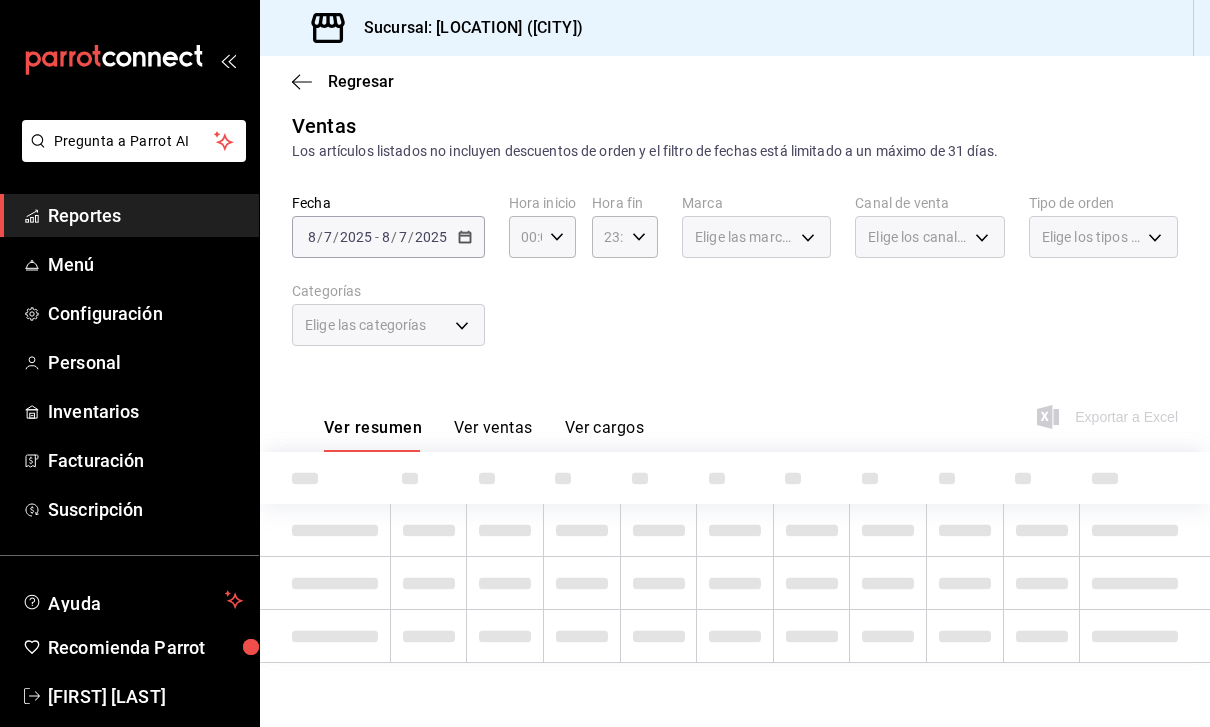 scroll, scrollTop: 0, scrollLeft: 0, axis: both 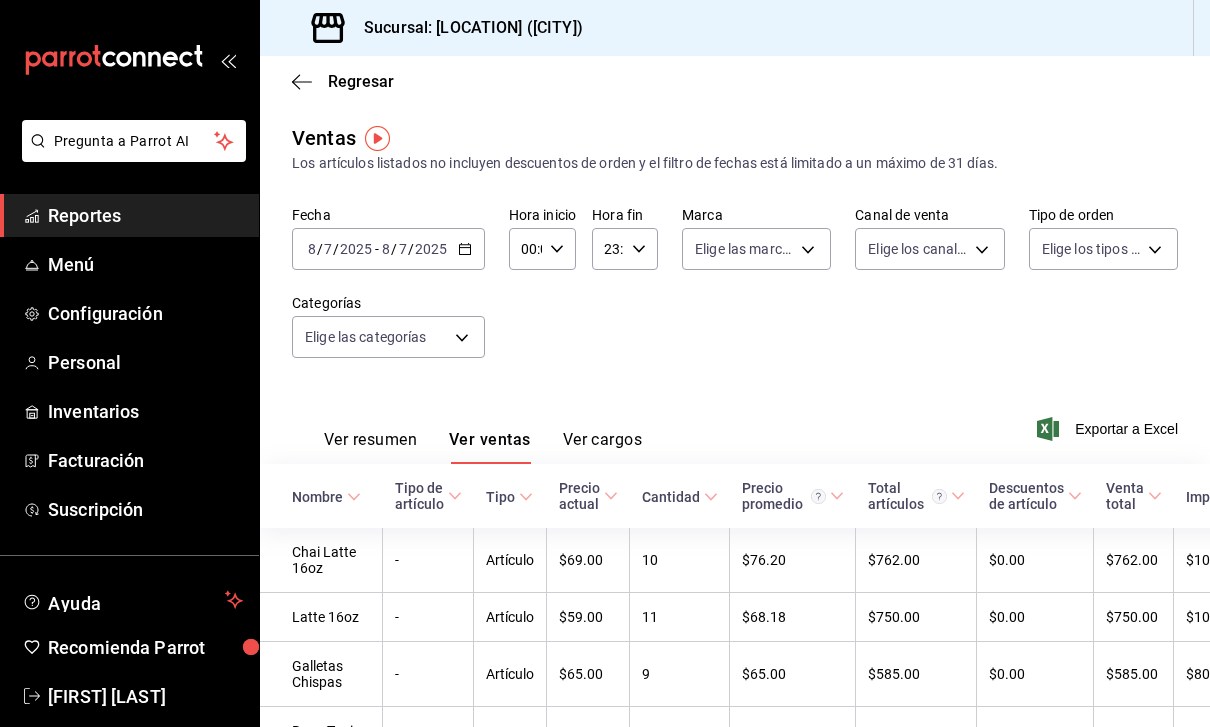 click on "Ver resumen" at bounding box center [370, 447] 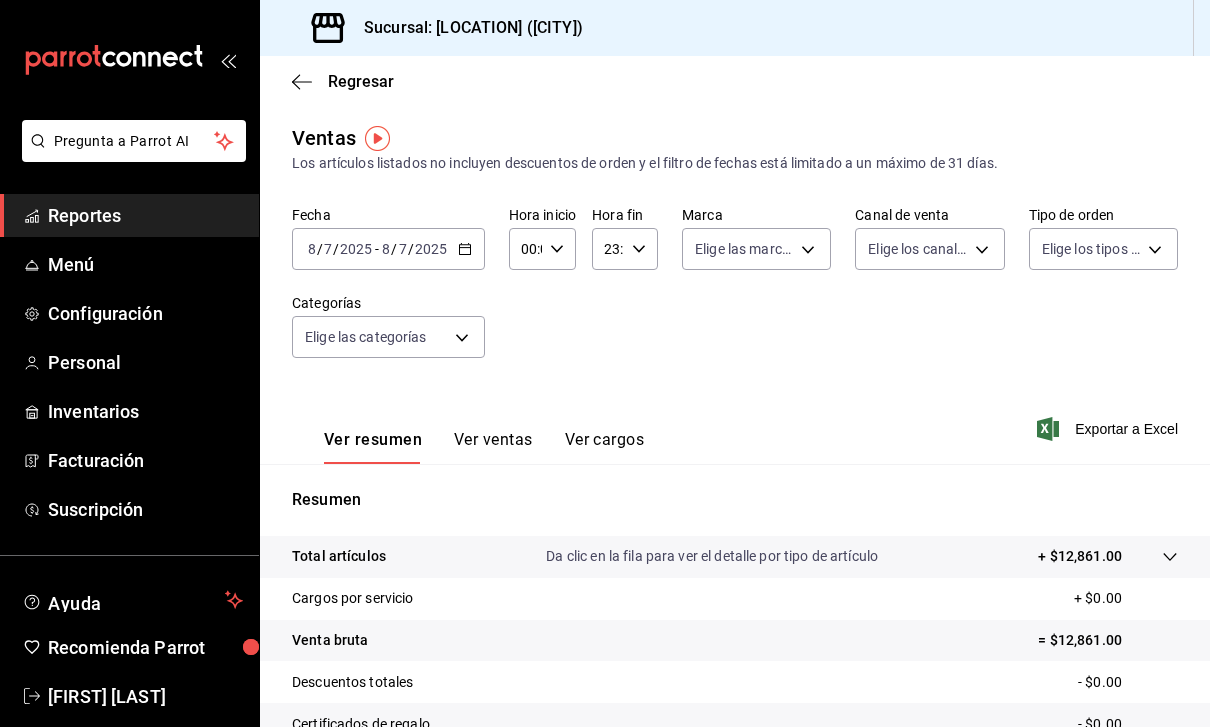 click on "2025" at bounding box center [431, 249] 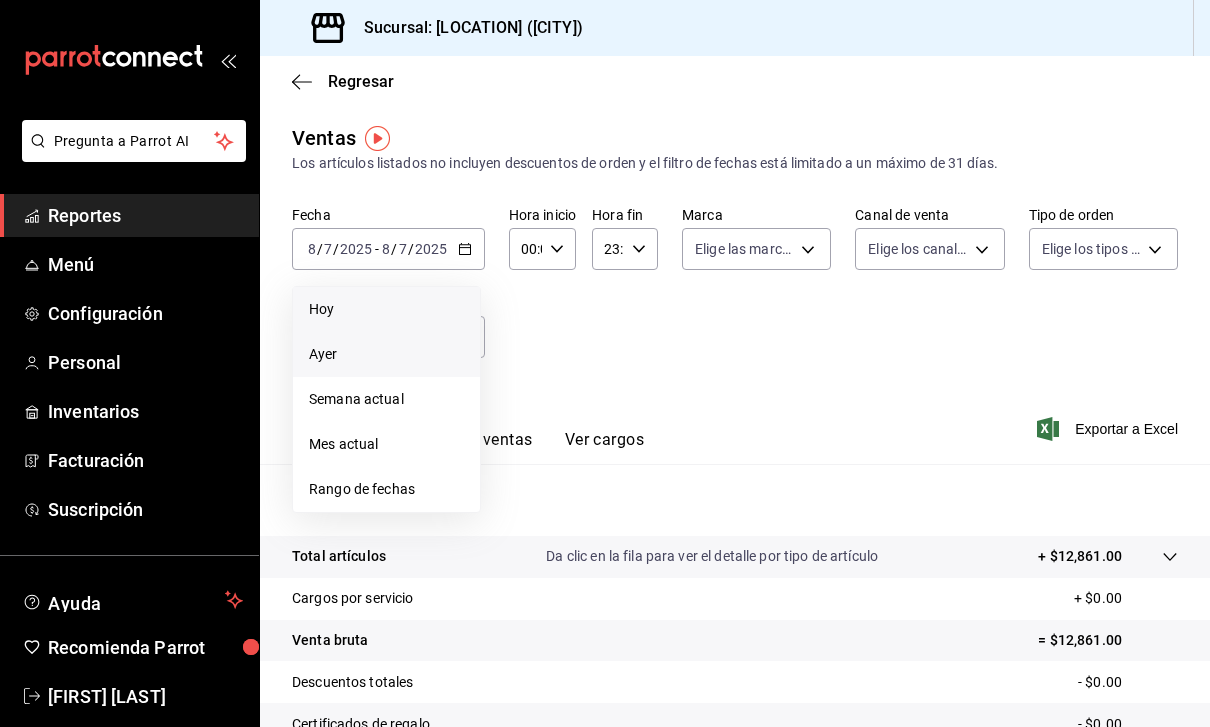 click on "Hoy" at bounding box center (386, 309) 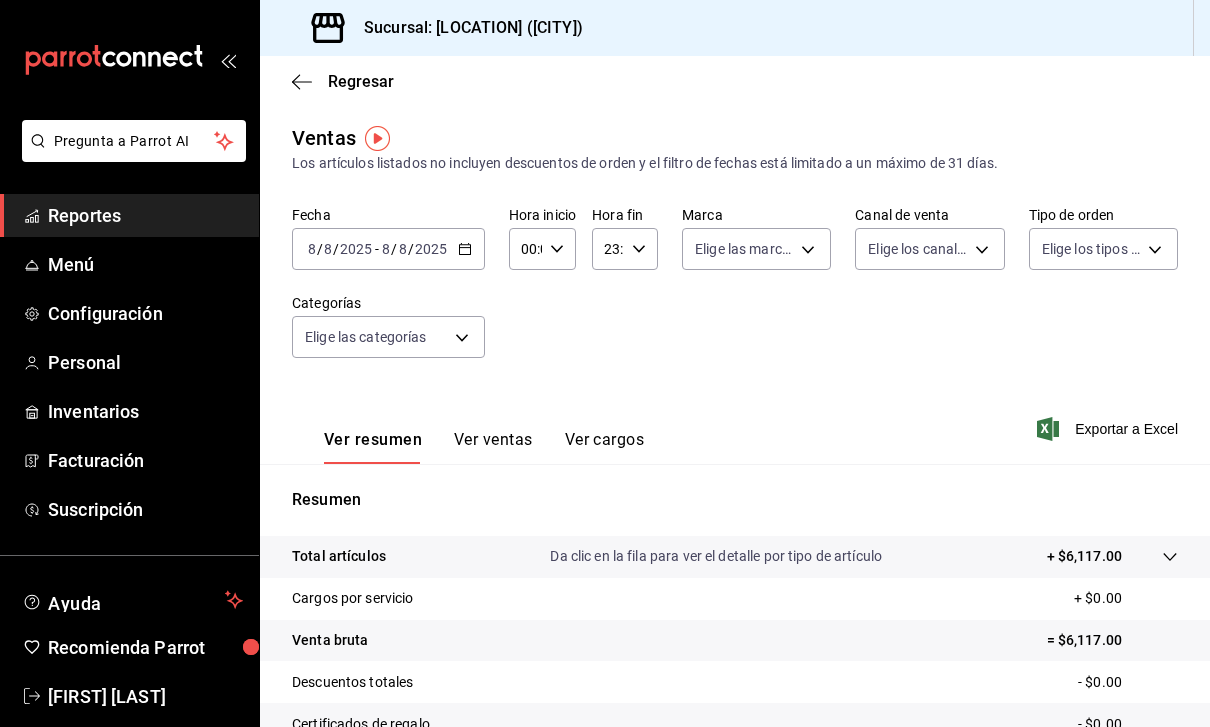 click on "Fecha 2025-08-08 8 / 8 / 2025 - 2025-08-08 8 / 8 / 2025 Hora inicio 00:00 Hora inicio Hora fin 23:59 Hora fin Marca Elige las marcas Canal de venta Elige los canales de venta Tipo de orden Elige los tipos de orden Categorías Elige las categorías" at bounding box center [735, 294] 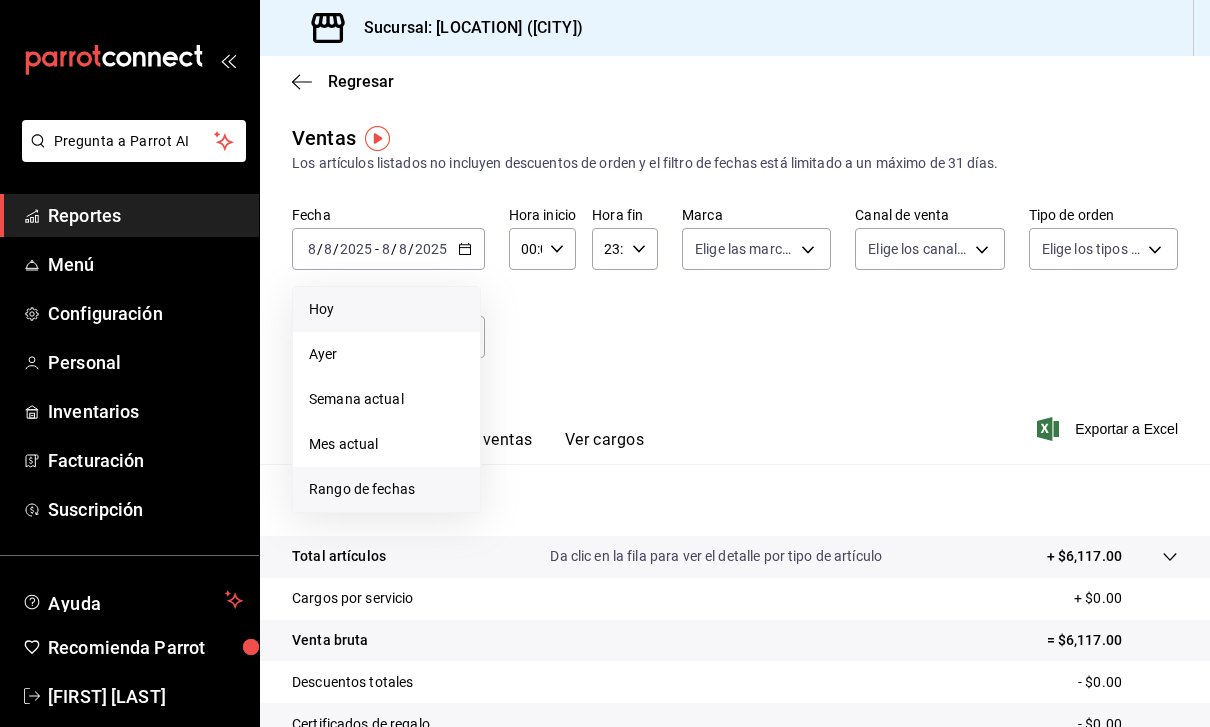 click on "Rango de fechas" at bounding box center (386, 489) 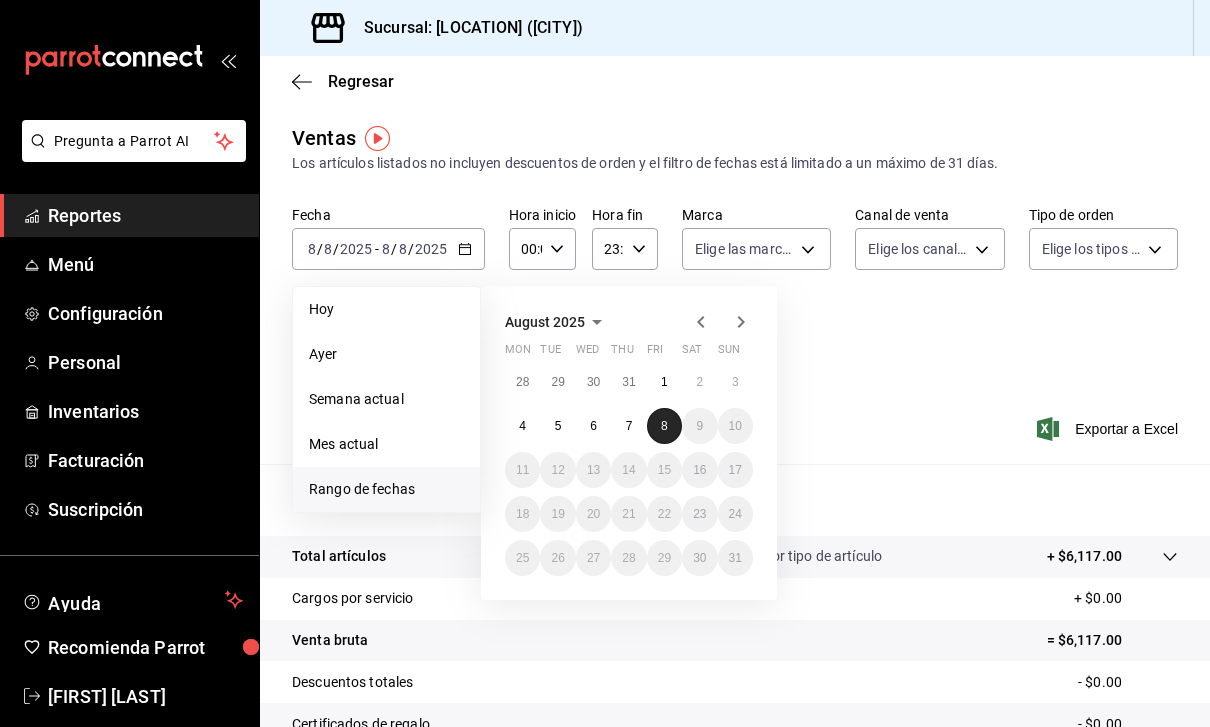 click on "8" at bounding box center [664, 426] 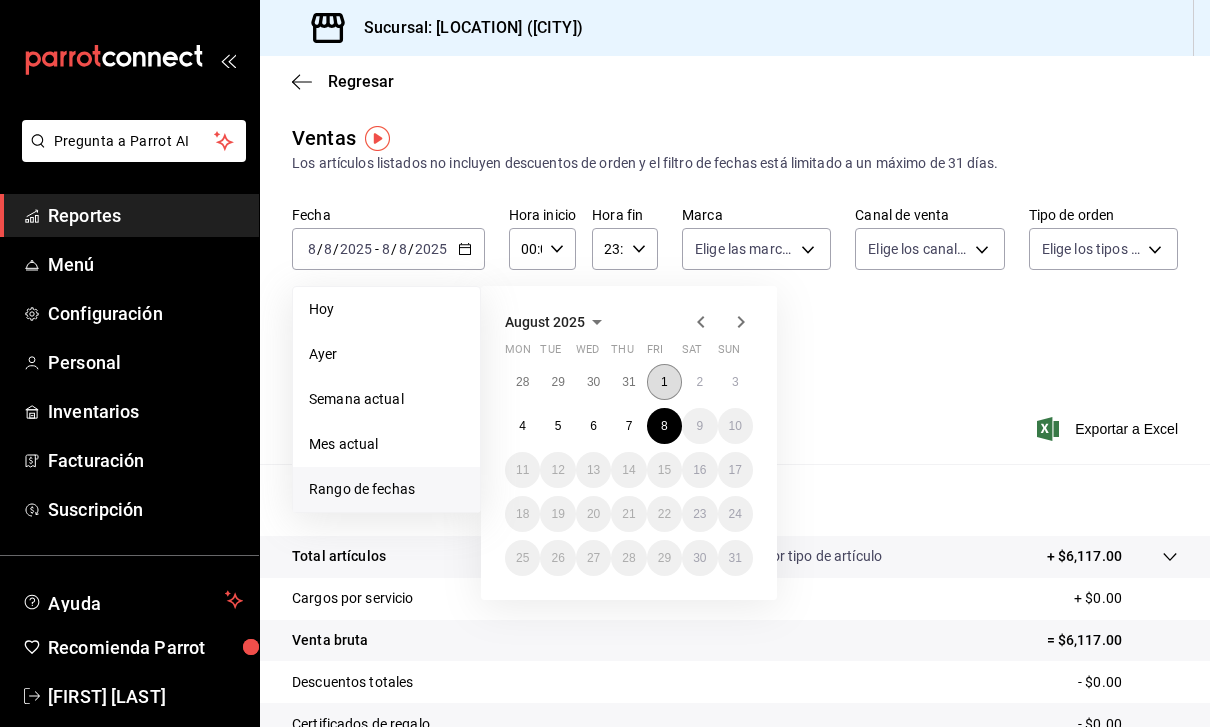 click on "1" at bounding box center (664, 382) 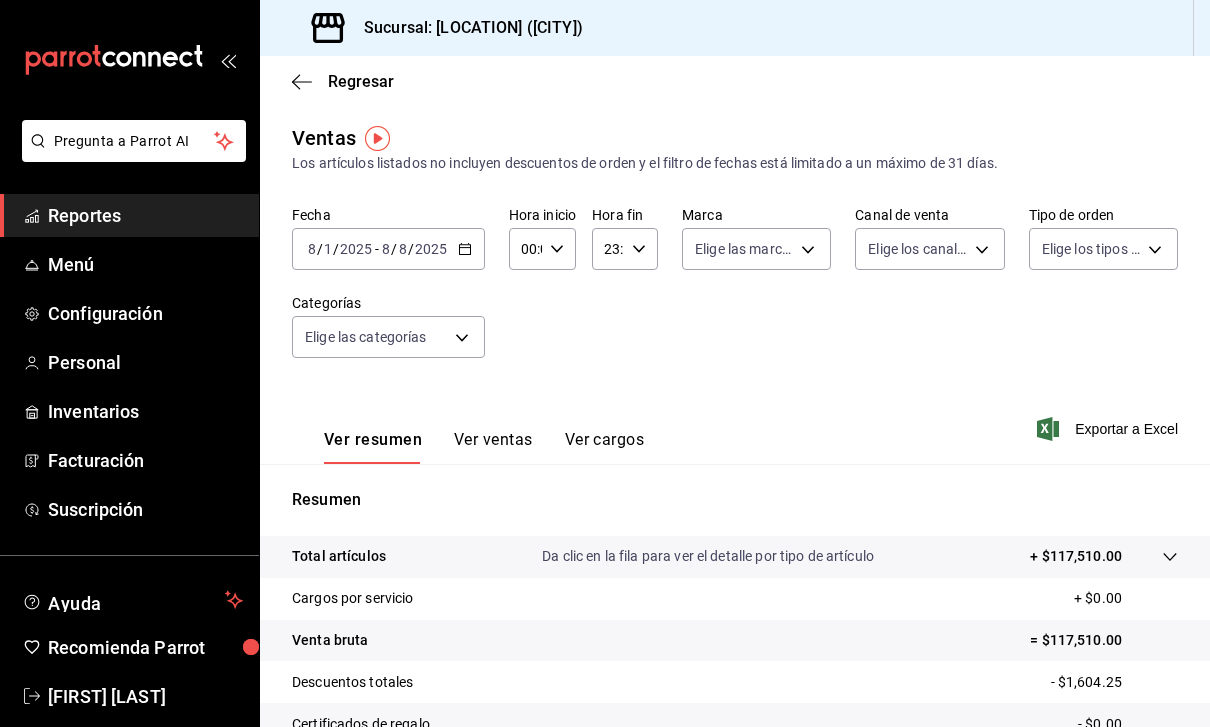 click 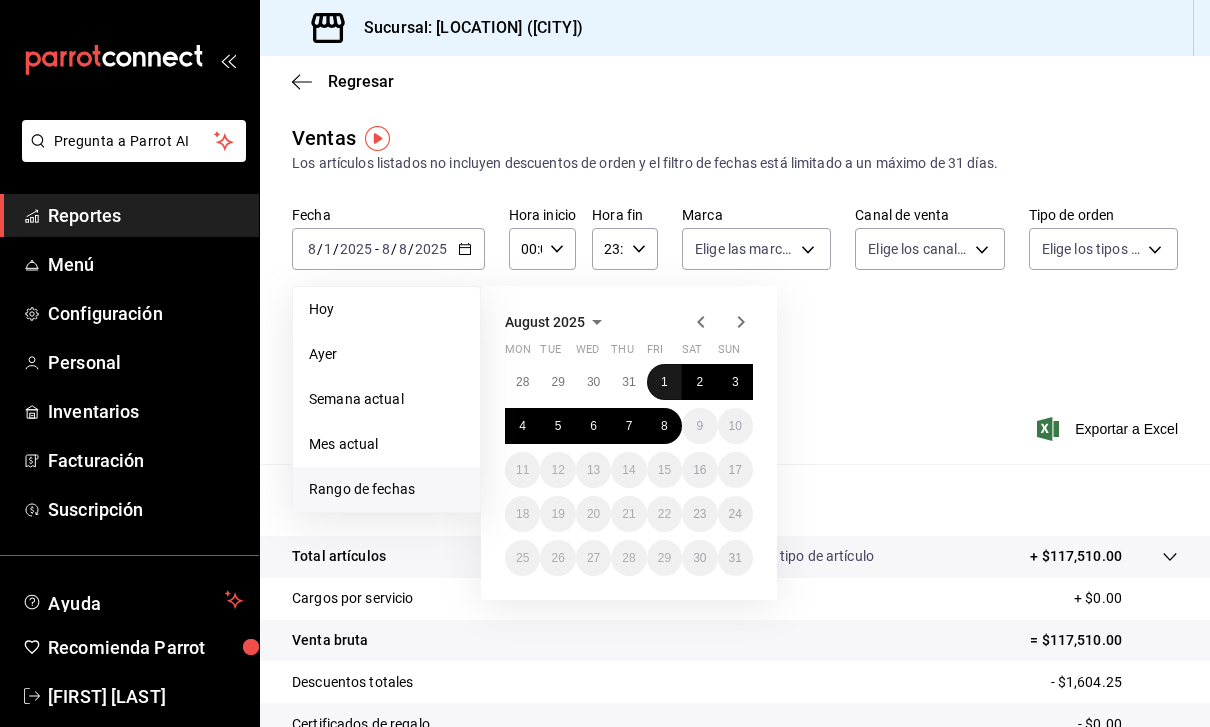click on "1" at bounding box center (664, 382) 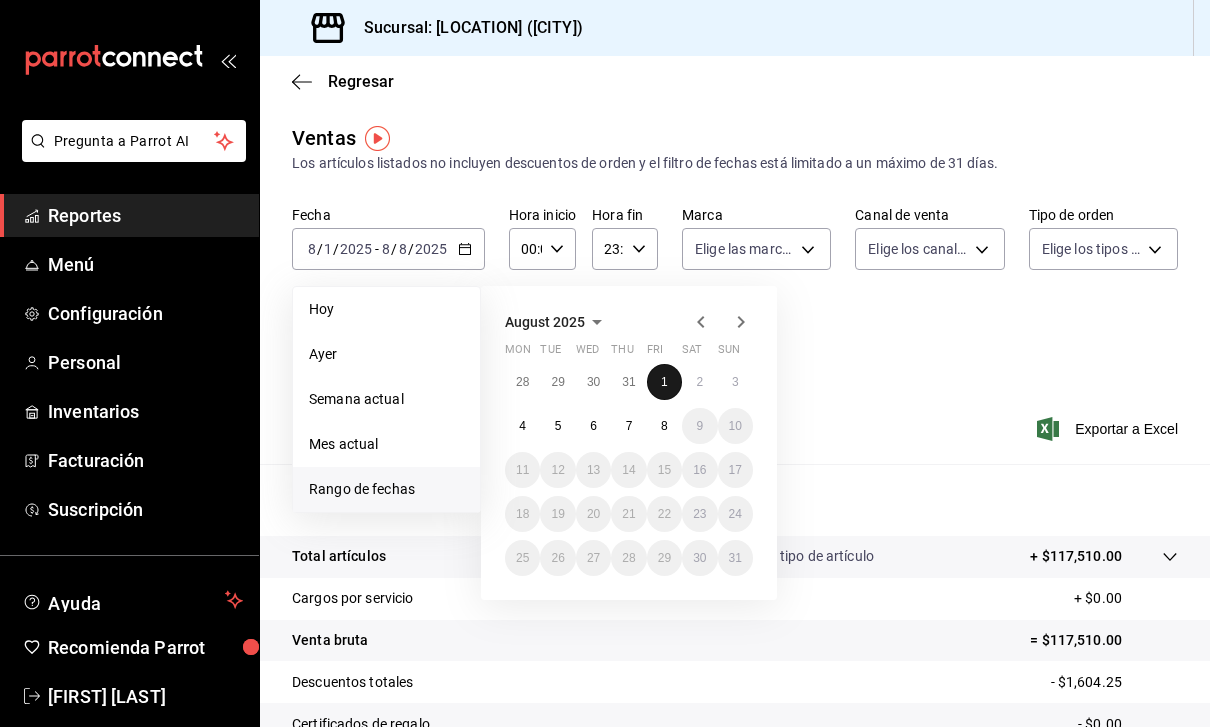 click on "1" at bounding box center (664, 382) 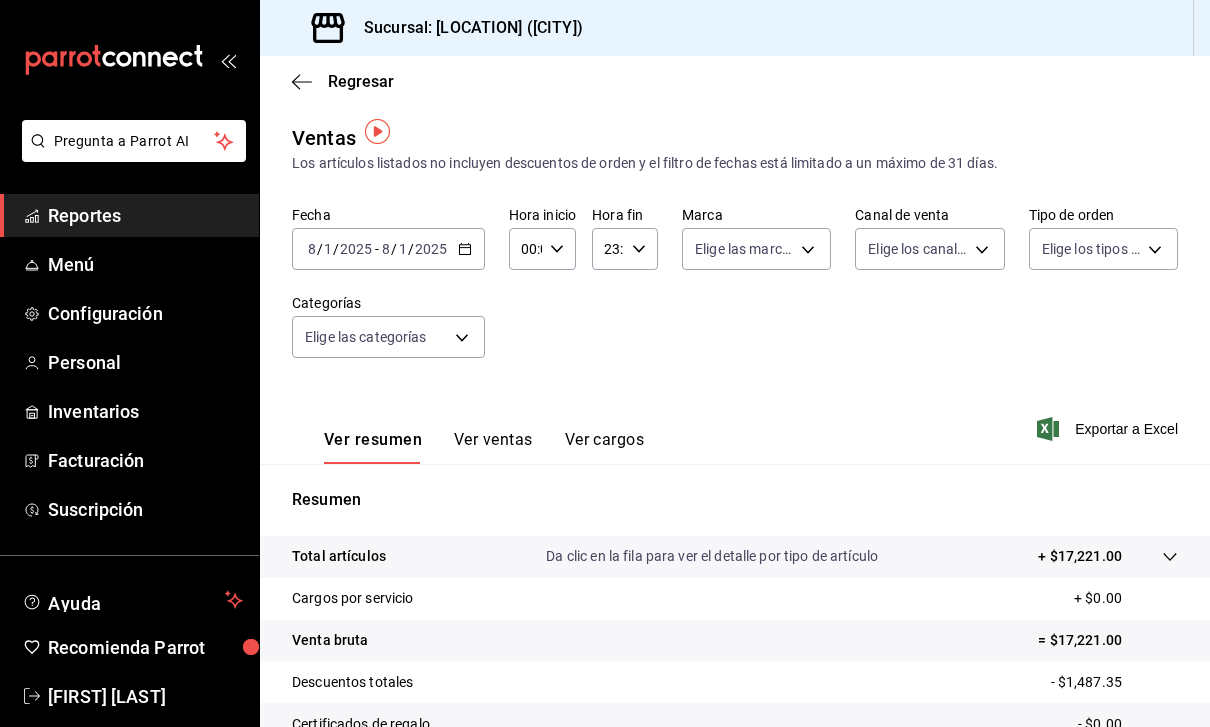 scroll, scrollTop: 11, scrollLeft: 0, axis: vertical 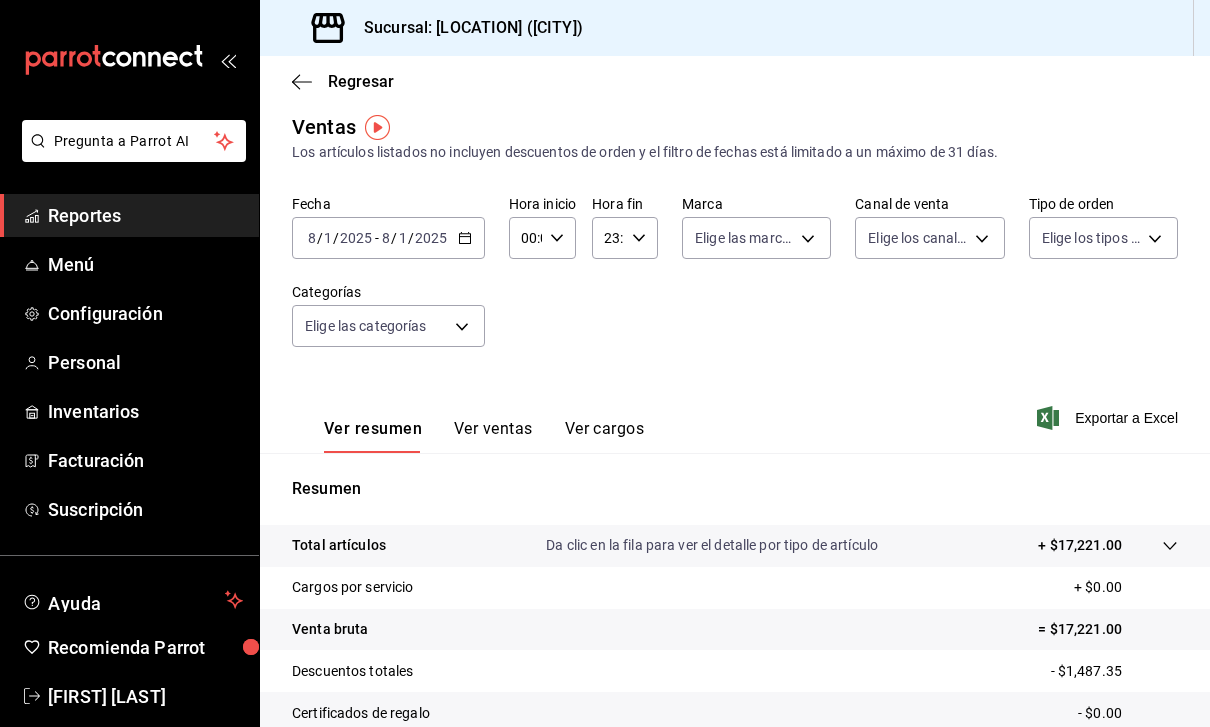 click on "2025" at bounding box center [431, 238] 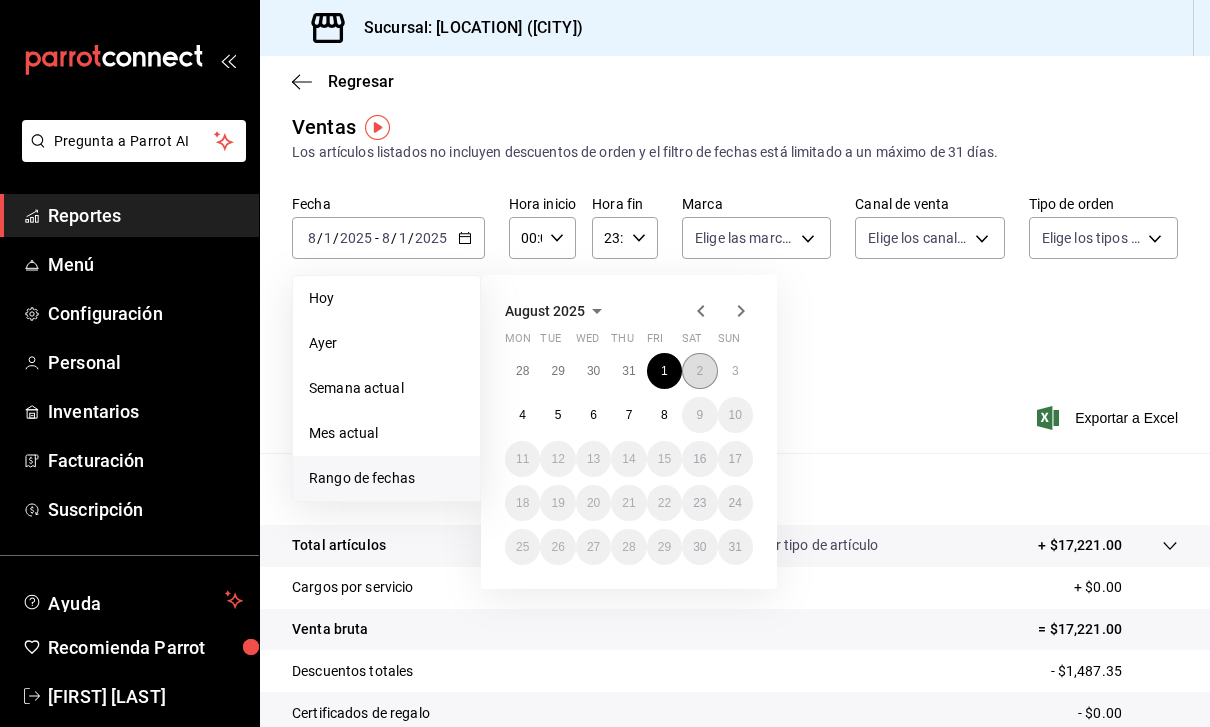 click on "2" at bounding box center [699, 371] 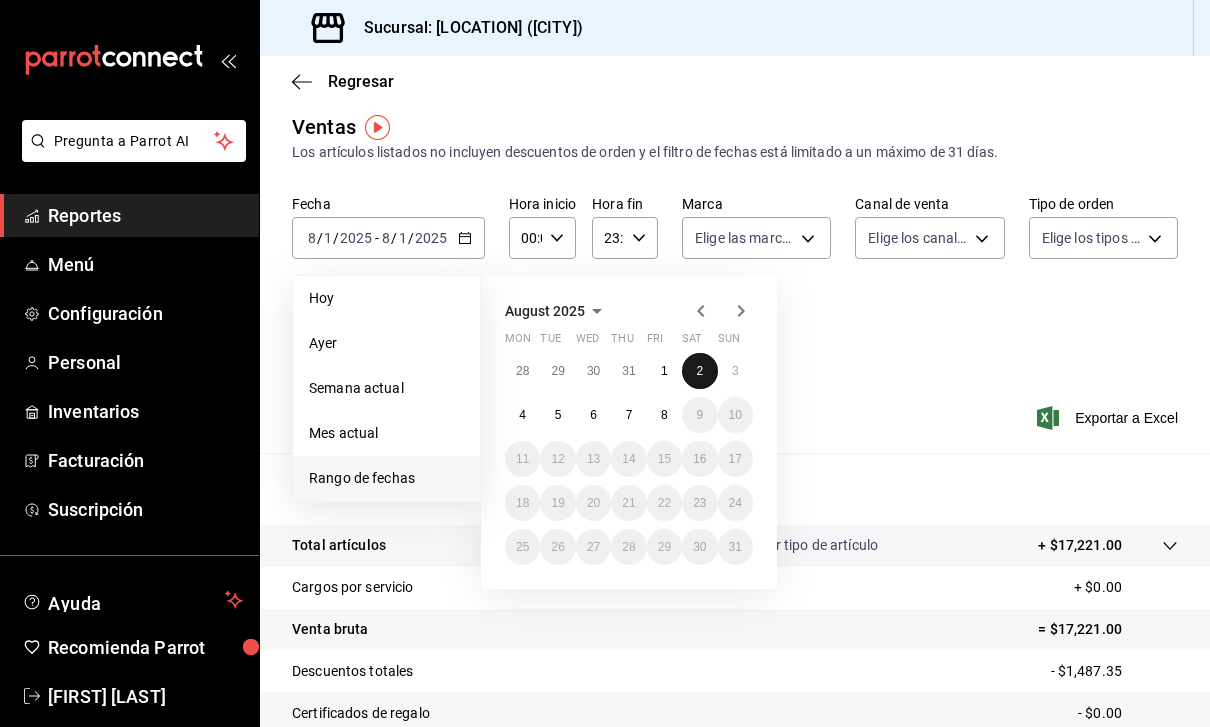 click on "2" at bounding box center (699, 371) 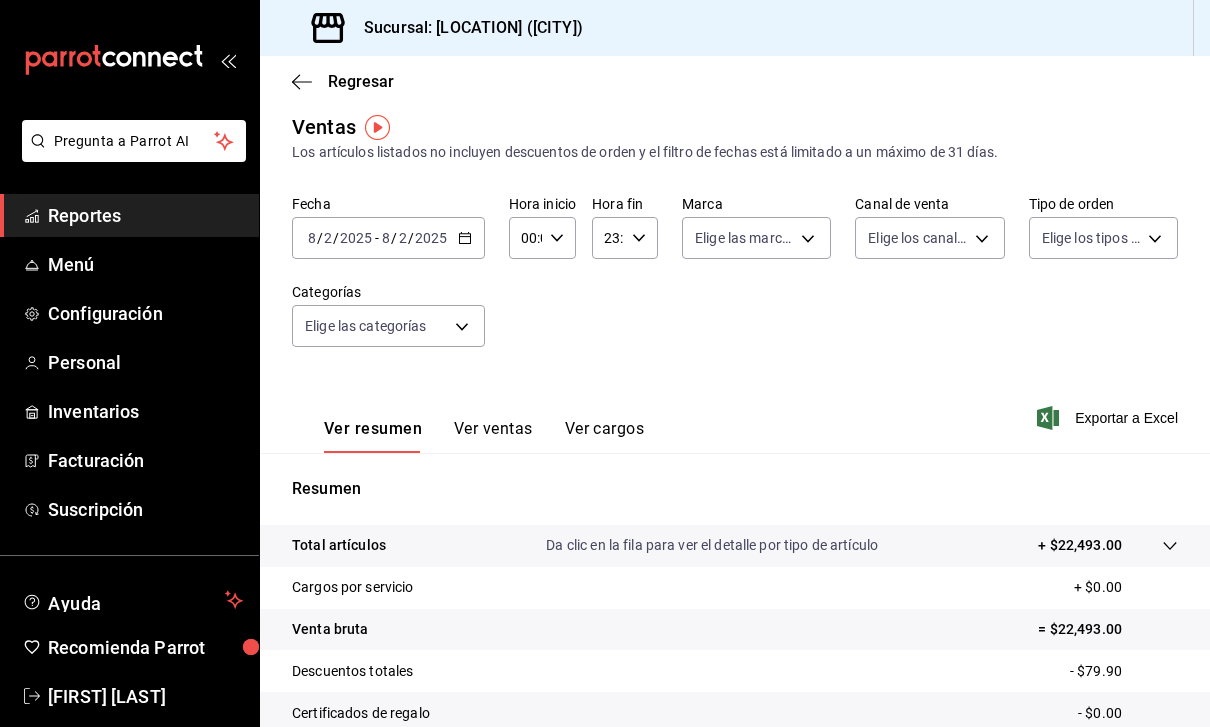 click on "2025-08-02 8 / 2 / 2025 - 2025-08-02 8 / 2 / 2025" at bounding box center (388, 238) 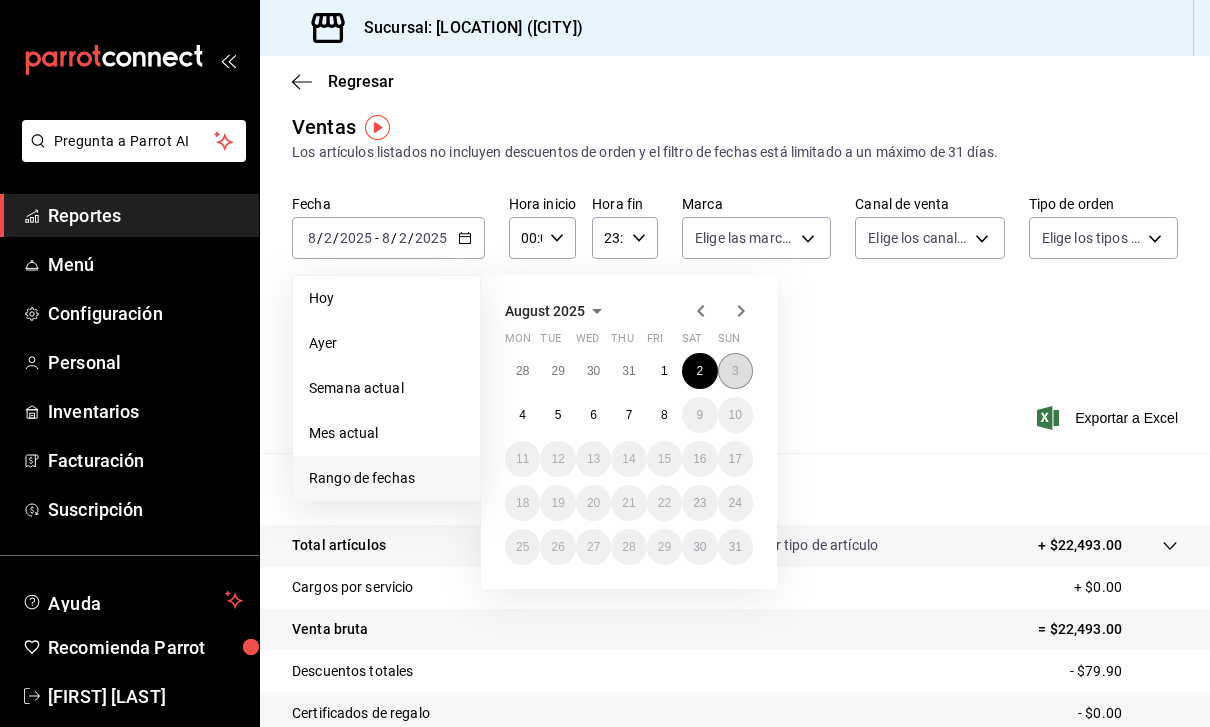click on "3" at bounding box center [735, 371] 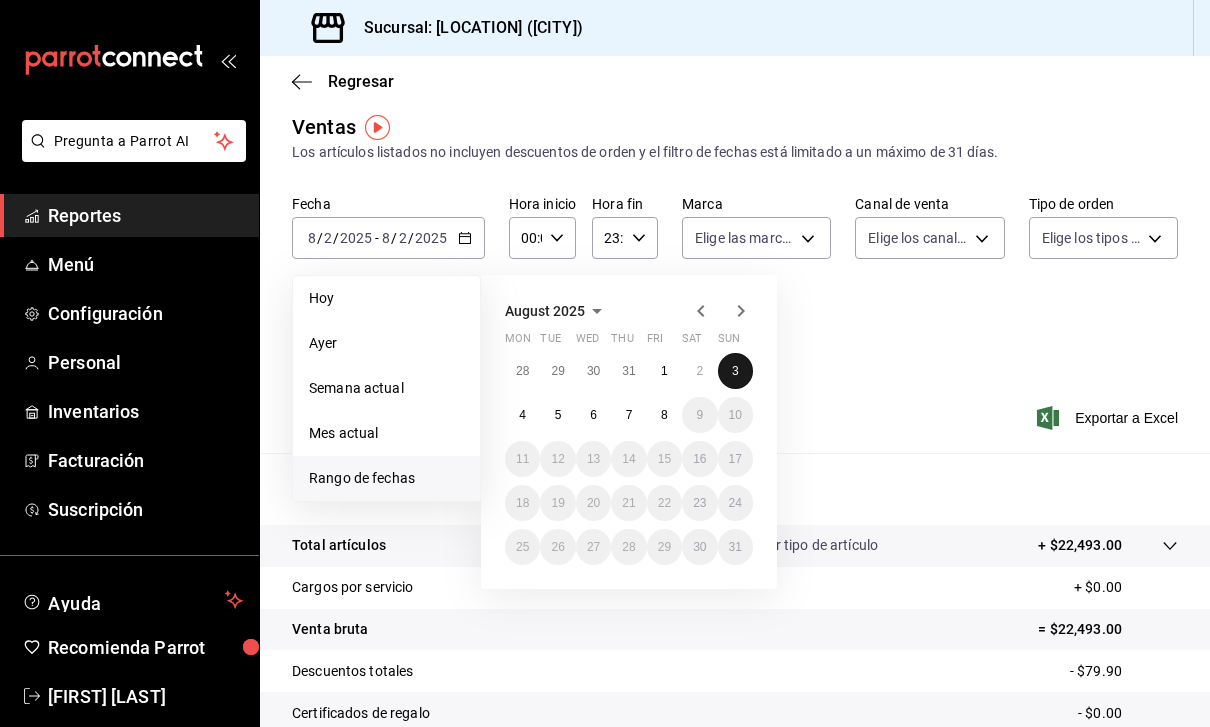 click on "August 2025 Mon Tue Wed Thu Fri Sat Sun 28 29 30 31 1 2 3 4 5 6 7 8 9 10 11 12 13 14 15 16 17 18 19 20 21 22 23 24 25 26 27 28 29 30 31" at bounding box center (629, 432) 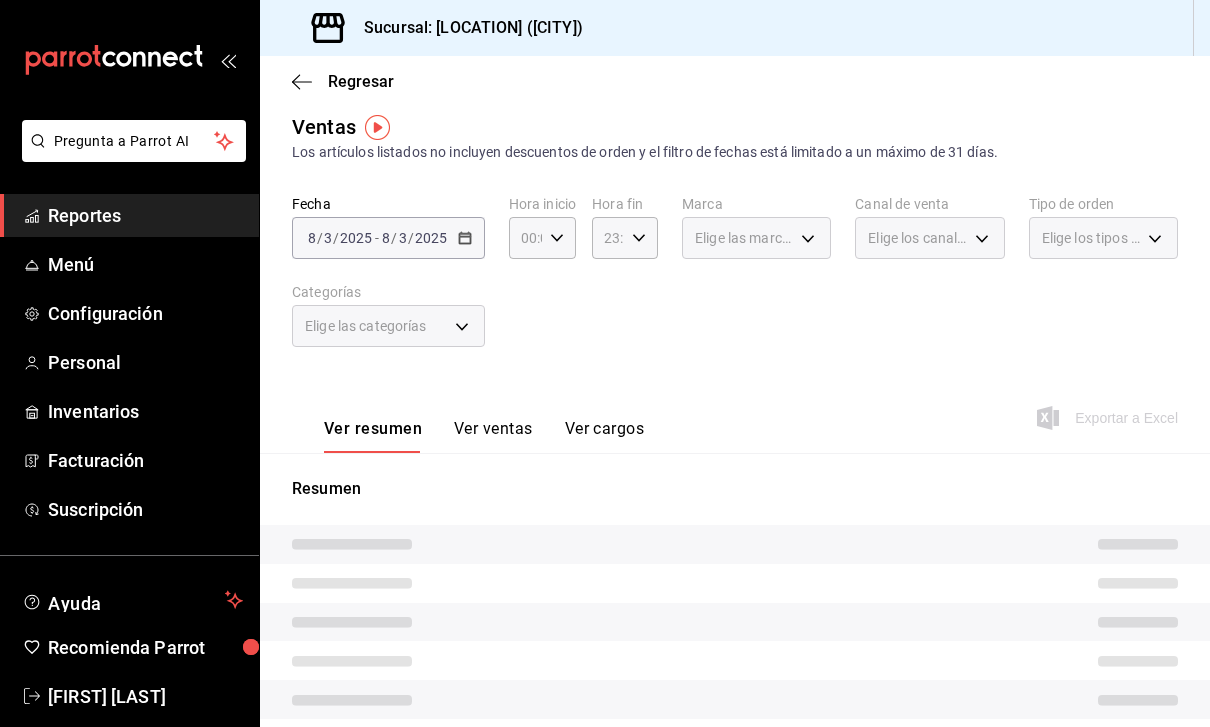 click on "Fecha 2025-08-03 8 / 3 / 2025 - 2025-08-03 8 / 3 / 2025 Hora inicio 00:00 Hora inicio Hora fin 23:59 Hora fin Marca Elige las marcas Canal de venta Elige los canales de venta Tipo de orden Elige los tipos de orden Categorías Elige las categorías" at bounding box center [735, 283] 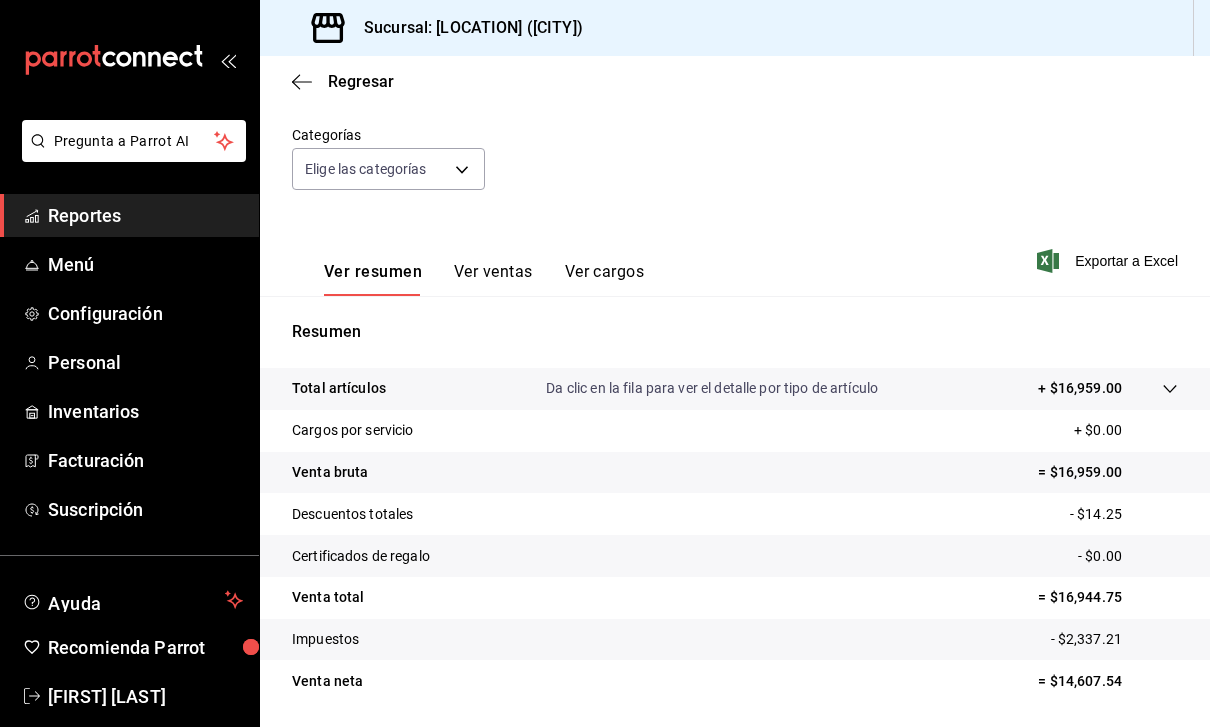 scroll, scrollTop: 167, scrollLeft: 0, axis: vertical 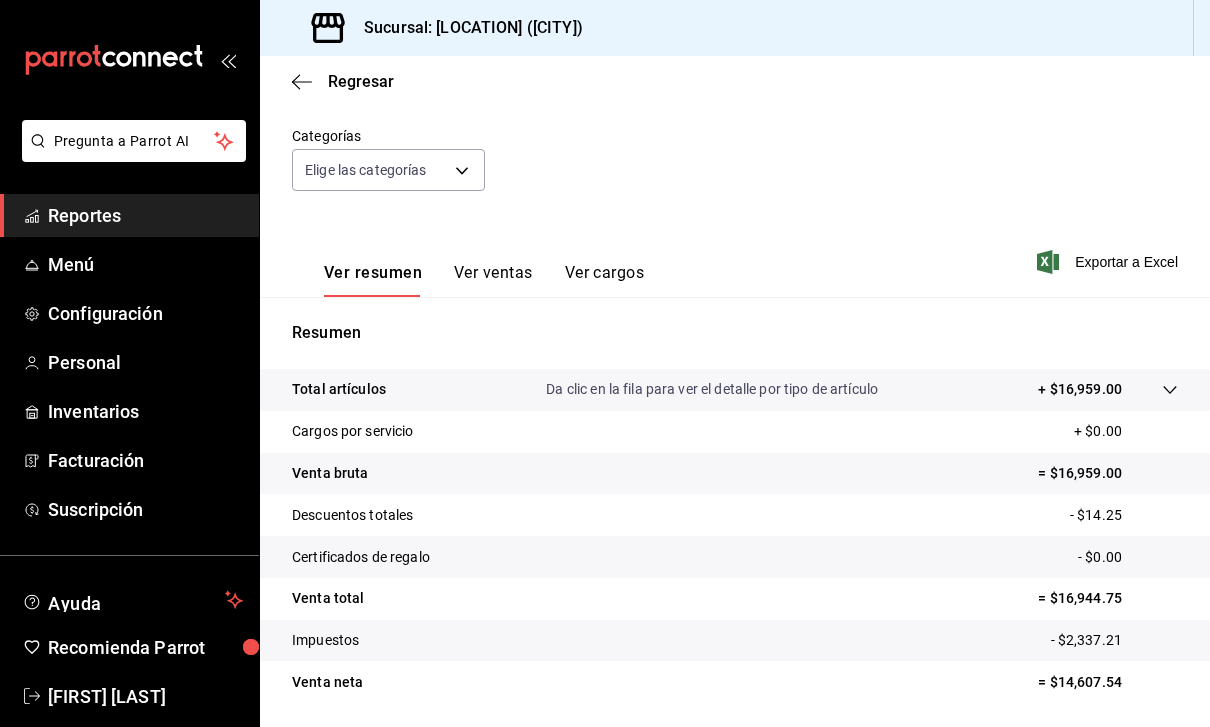 click on "Descuentos totales - $14.25" at bounding box center (735, 515) 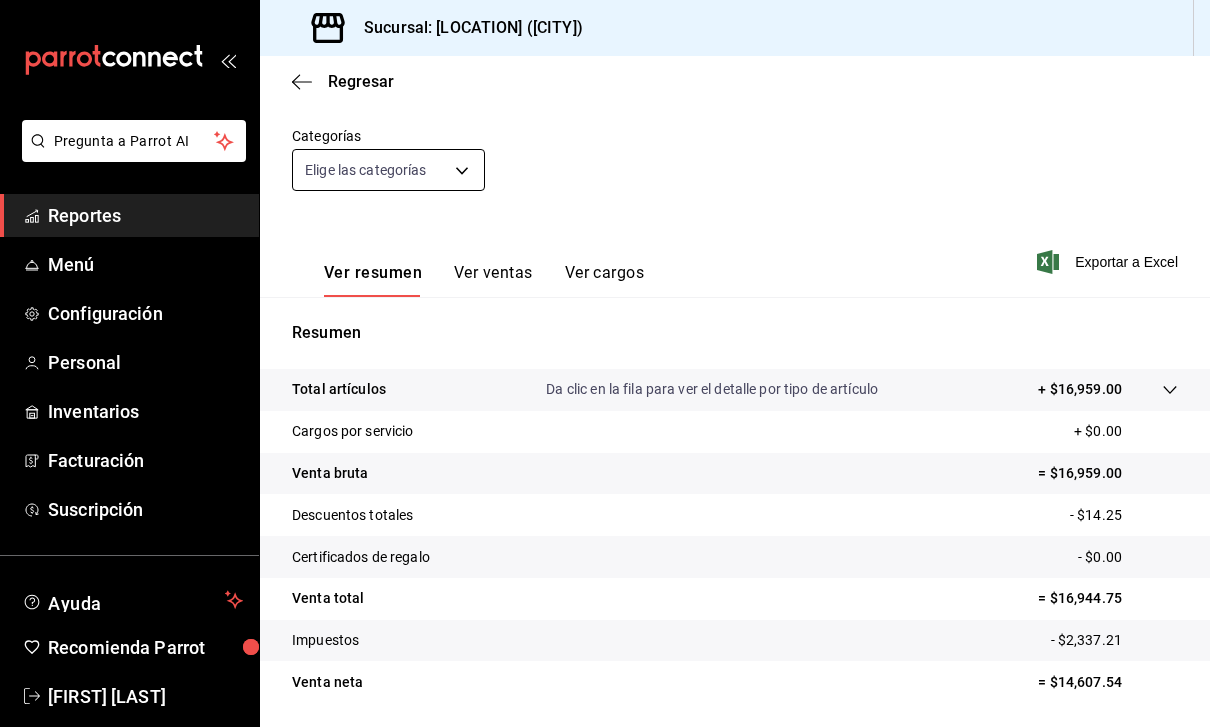 click on "Pregunta a Parrot AI Reportes   Menú   Configuración   Personal   Inventarios   Facturación   Suscripción   Ayuda Recomienda Parrot   Hector Sanchez   Sugerir nueva función   Sucursal: Hooco (CDMX) Regresar Ventas Los artículos listados no incluyen descuentos de orden y el filtro de fechas está limitado a un máximo de 31 días. Fecha 2025-08-03 8 / 3 / 2025 - 2025-08-03 8 / 3 / 2025 Hora inicio 00:00 Hora inicio Hora fin 23:59 Hora fin Marca Elige las marcas Canal de venta Elige los canales de venta Tipo de orden Elige los tipos de orden Categorías Elige las categorías Ver resumen Ver ventas Ver cargos Exportar a Excel Resumen Total artículos Da clic en la fila para ver el detalle por tipo de artículo + $16,959.00 Cargos por servicio + $0.00 Venta bruta = $16,959.00 Descuentos totales - $14.25 Certificados de regalo - $0.00 Venta total = $16,944.75 Impuestos - $2,337.21 Venta neta = $14,607.54 Pregunta a Parrot AI Reportes   Menú   Configuración   Personal   Inventarios   Facturación     Ayuda" at bounding box center (605, 363) 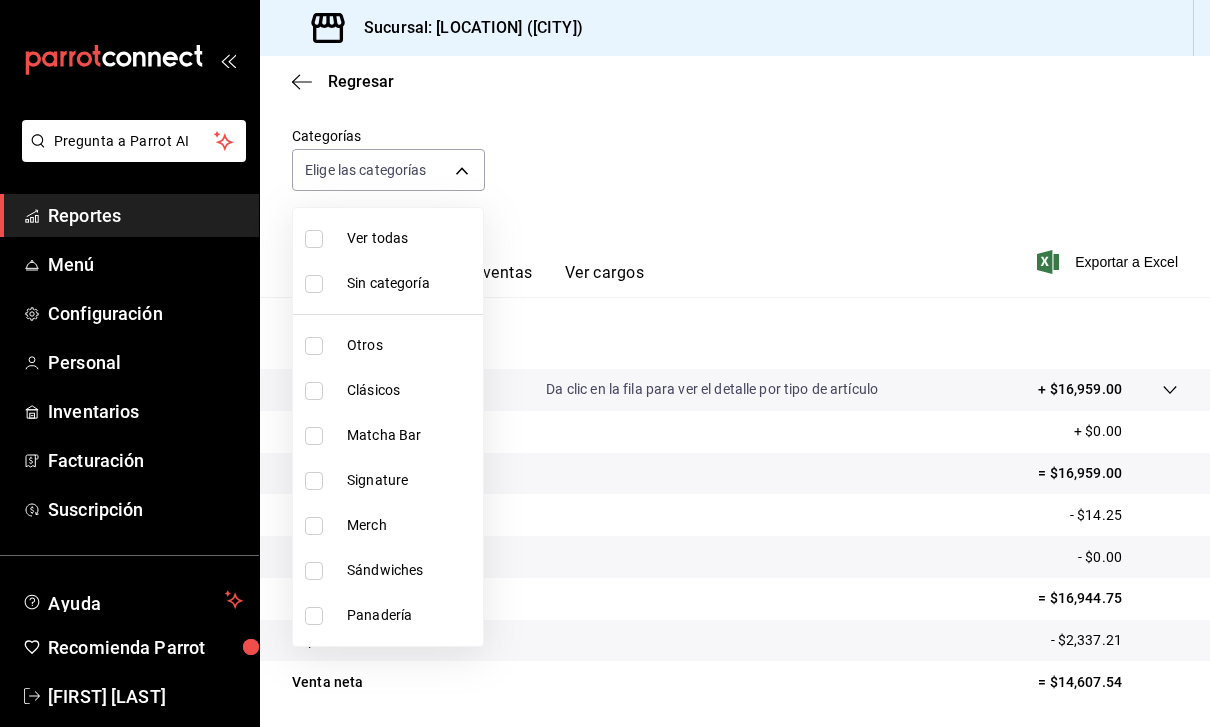 click at bounding box center (605, 363) 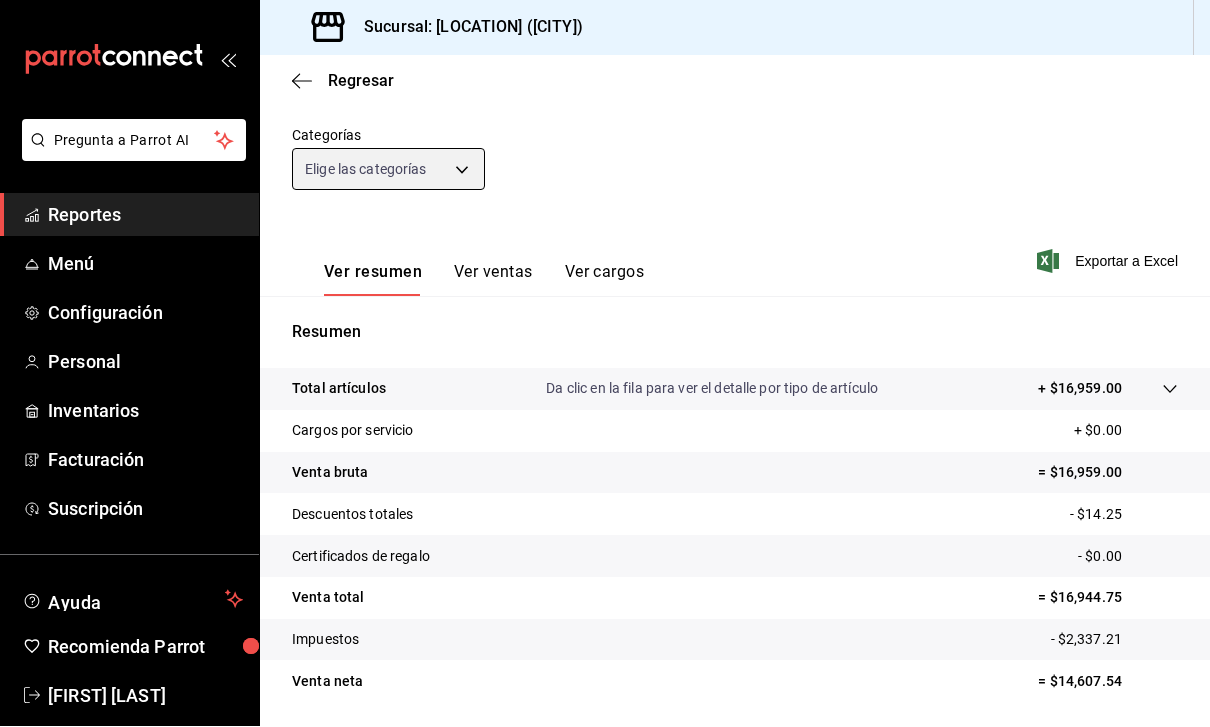 scroll, scrollTop: 64, scrollLeft: 0, axis: vertical 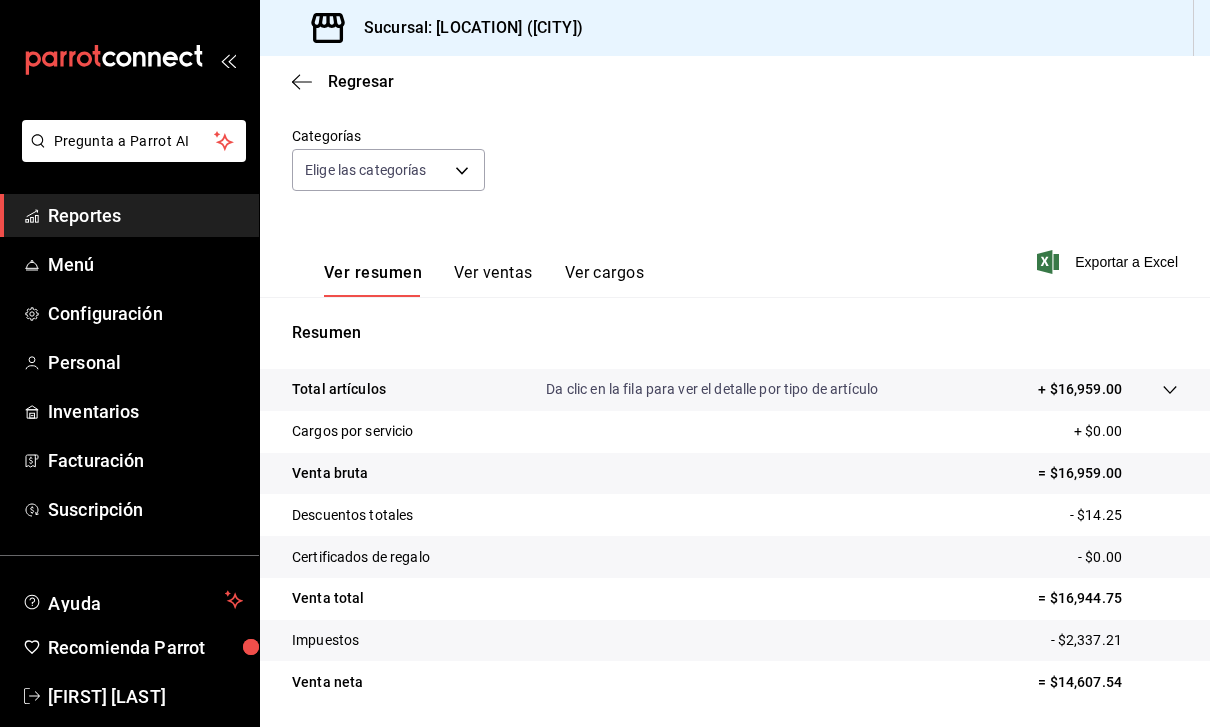 click on "Ver ventas" at bounding box center (493, 280) 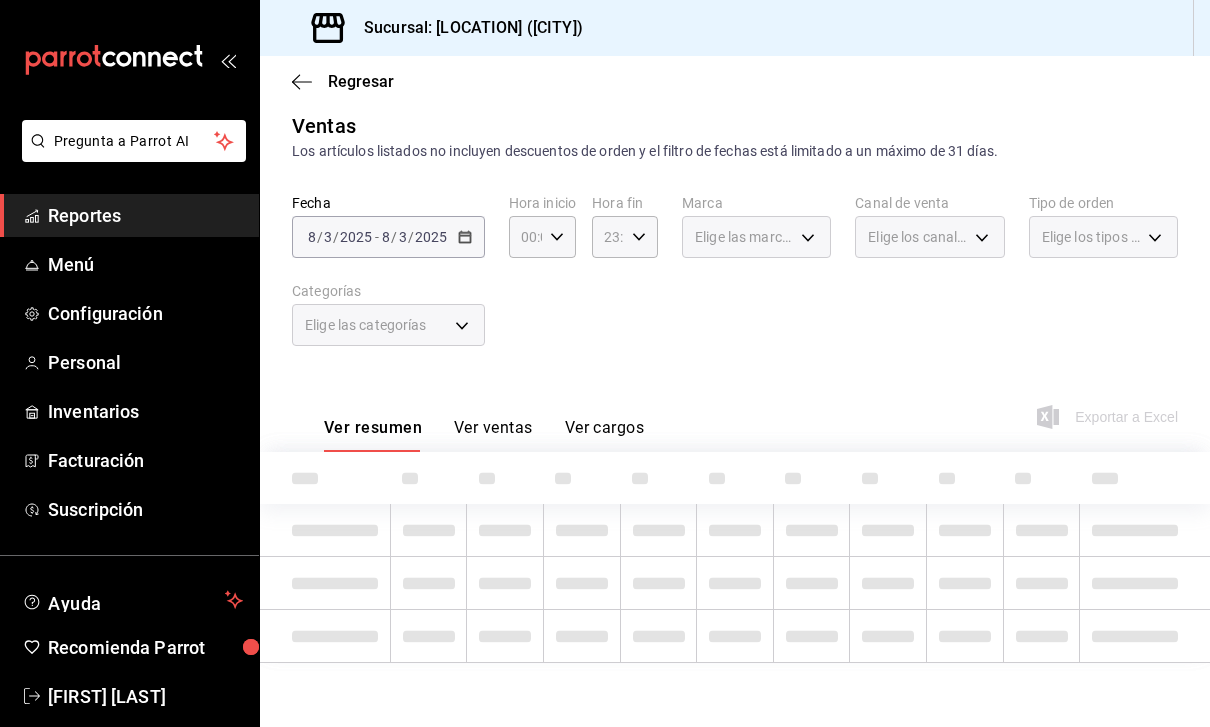 scroll, scrollTop: 0, scrollLeft: 0, axis: both 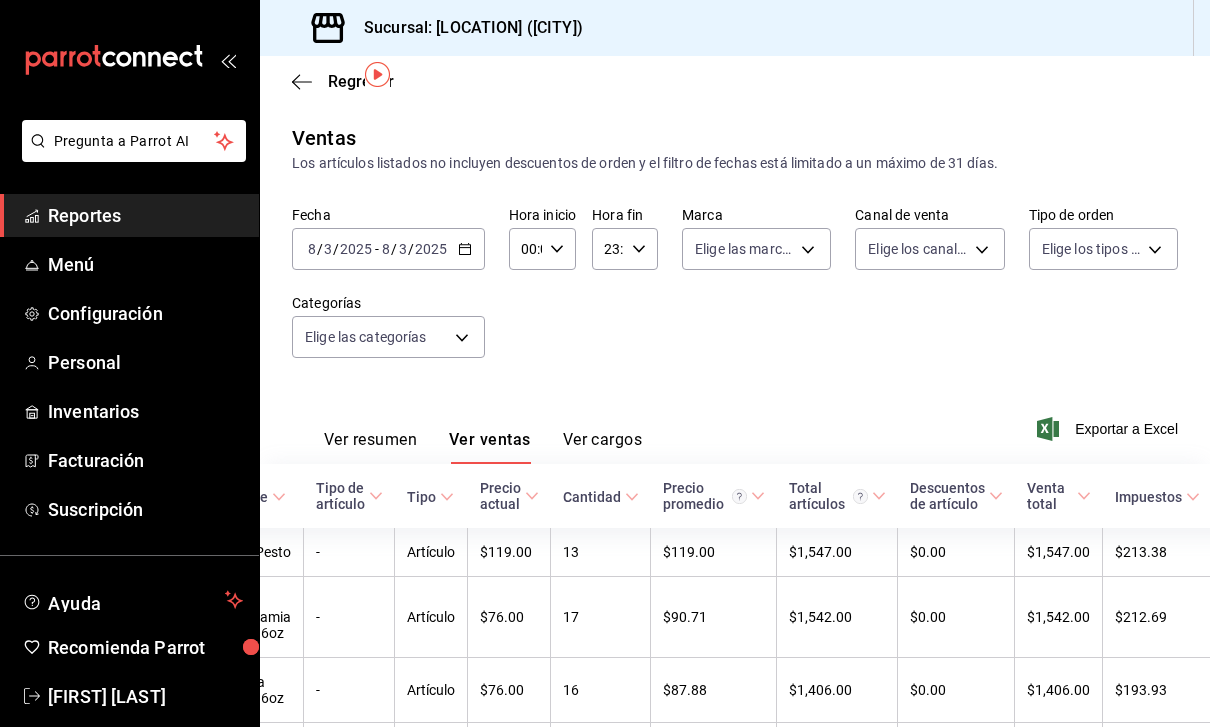 click on "2025" at bounding box center (431, 249) 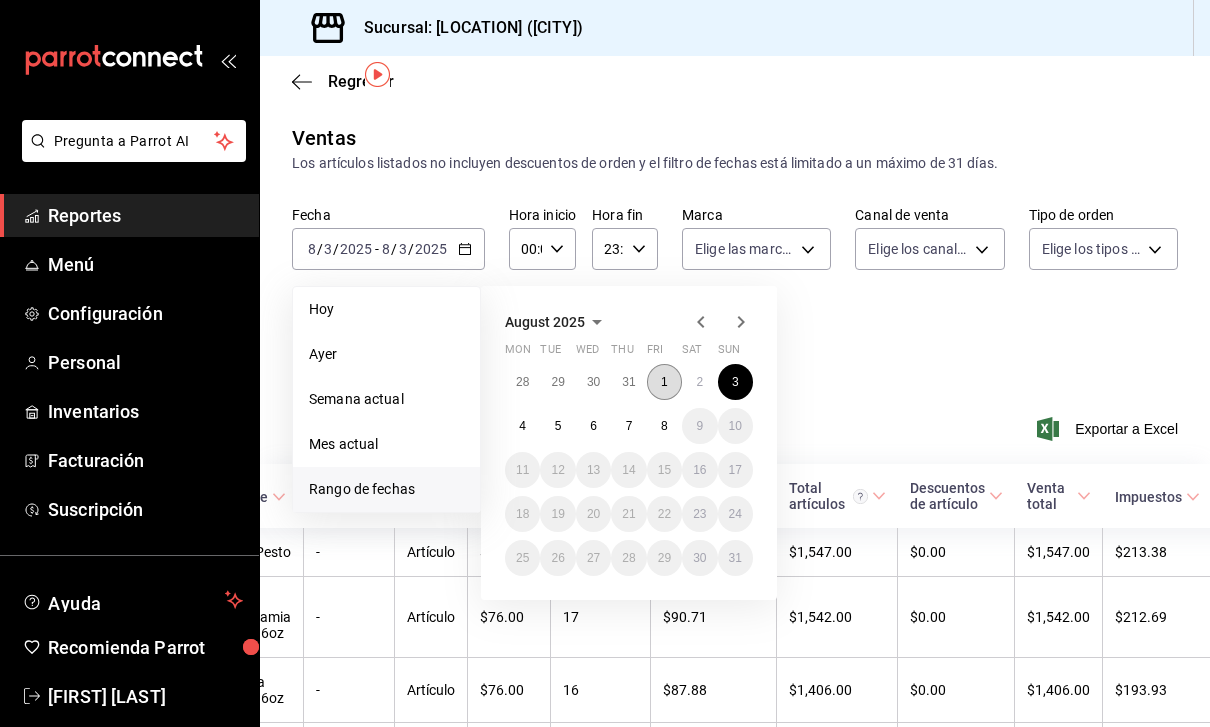 click on "1" at bounding box center (664, 382) 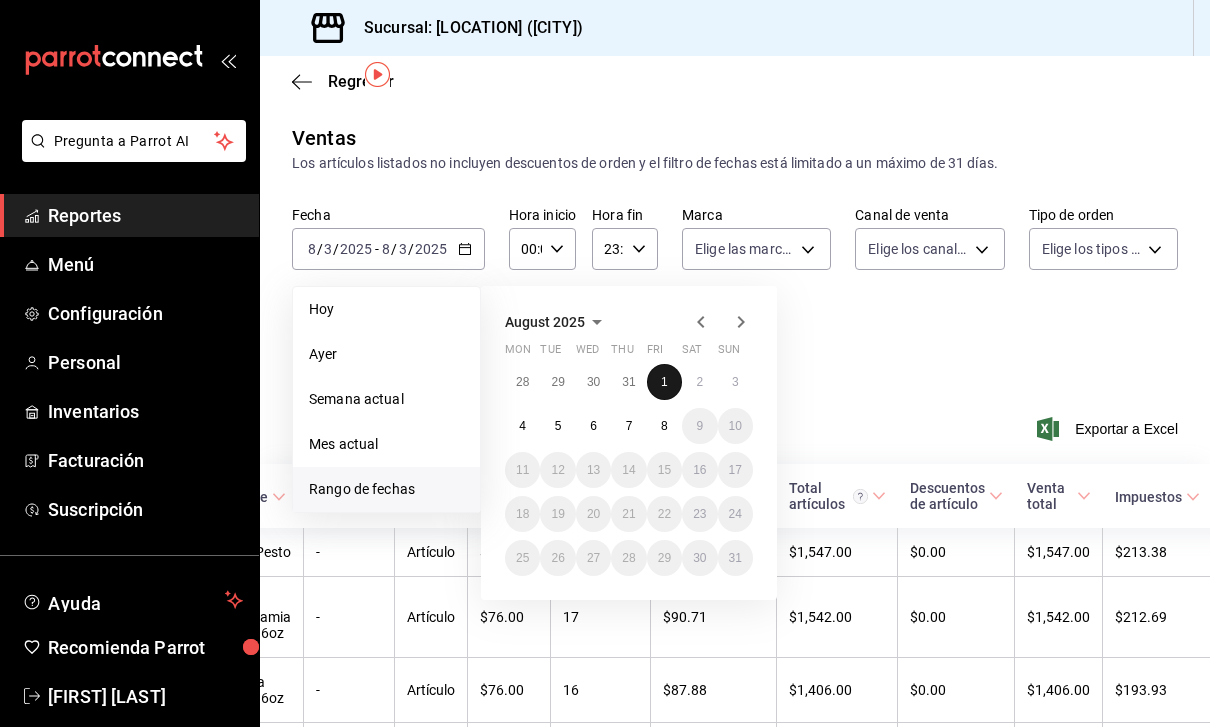 click on "1" at bounding box center (664, 382) 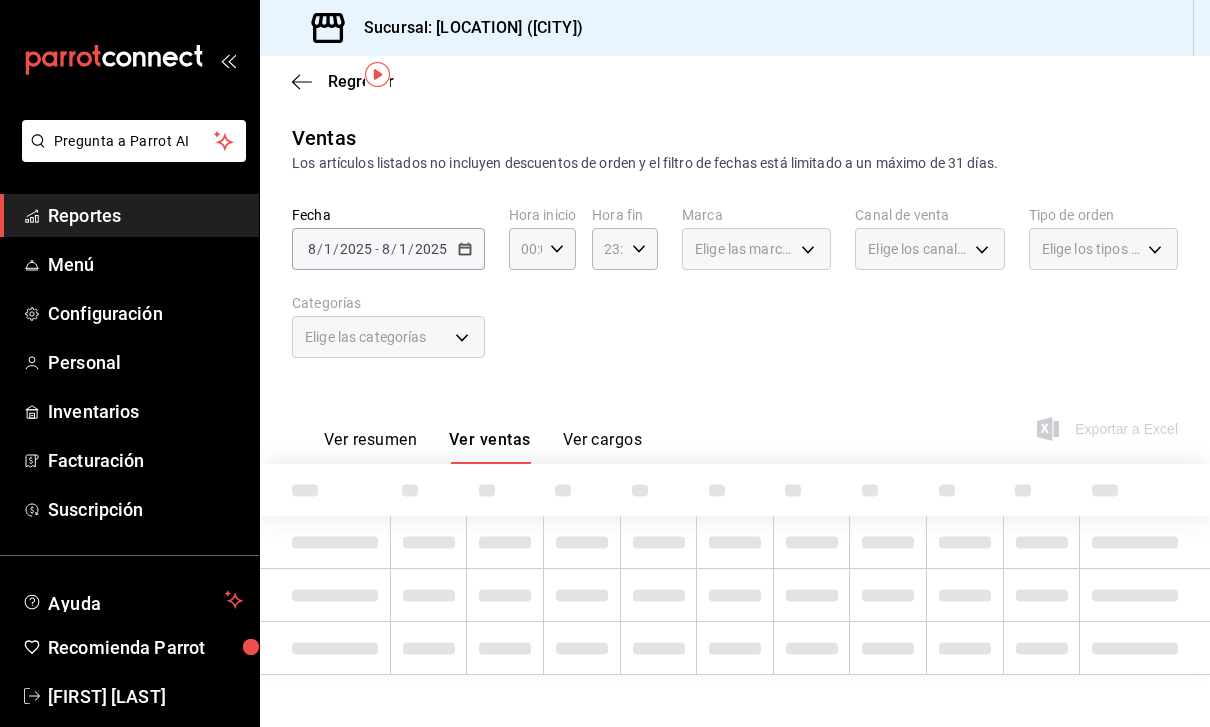 click on "Fecha 2025-08-01 8 / 1 / 2025 - 2025-08-01 8 / 1 / 2025 Hora inicio 00:00 Hora inicio Hora fin 23:59 Hora fin Marca Elige las marcas Canal de venta Elige los canales de venta Tipo de orden Elige los tipos de orden Categorías Elige las categorías" at bounding box center [735, 294] 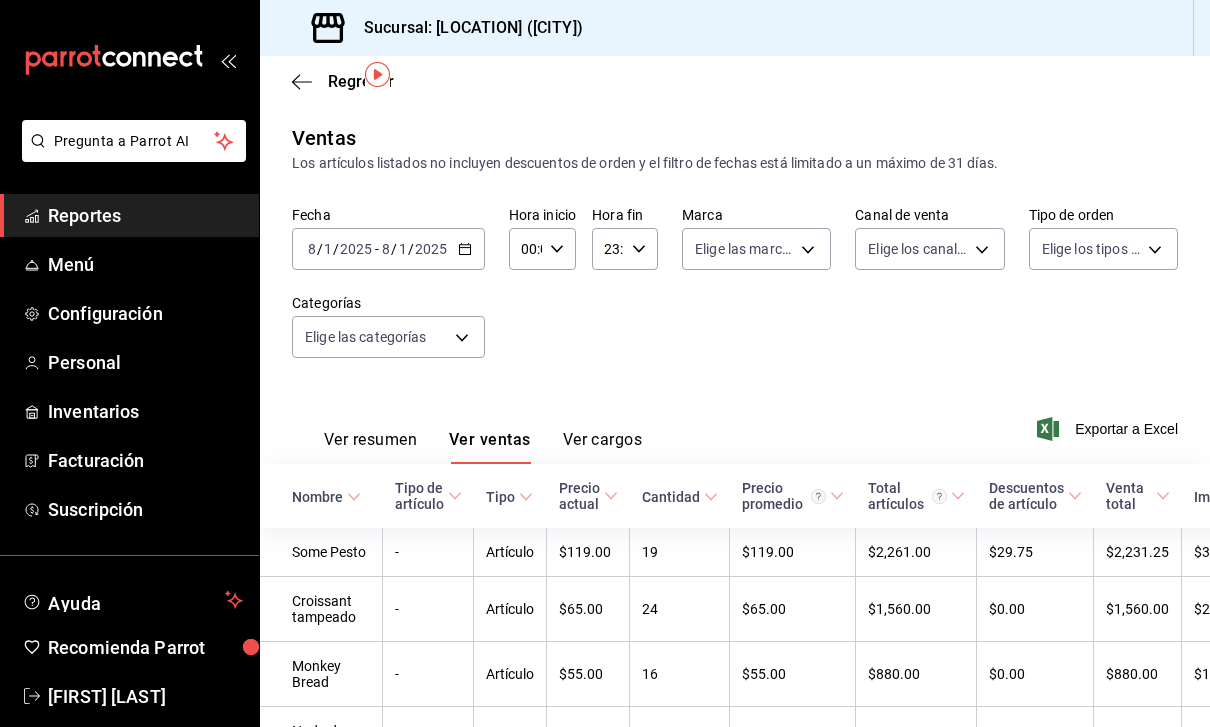 scroll, scrollTop: 0, scrollLeft: 0, axis: both 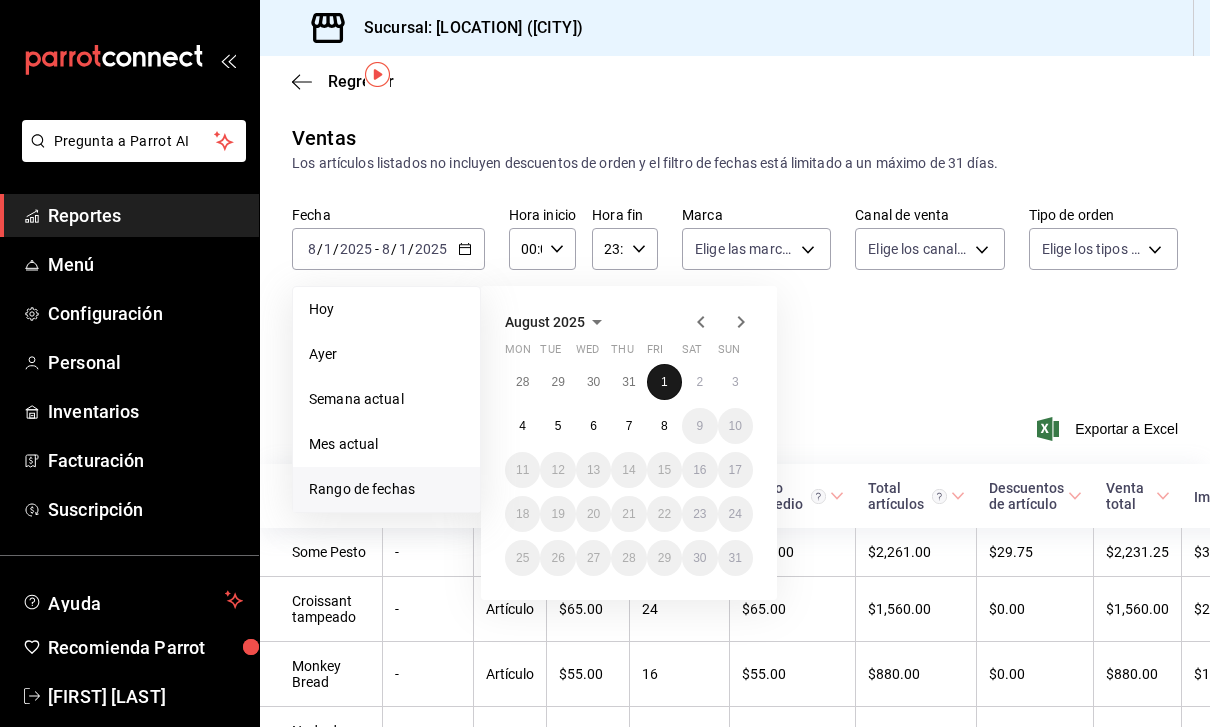 click on "1" at bounding box center [664, 382] 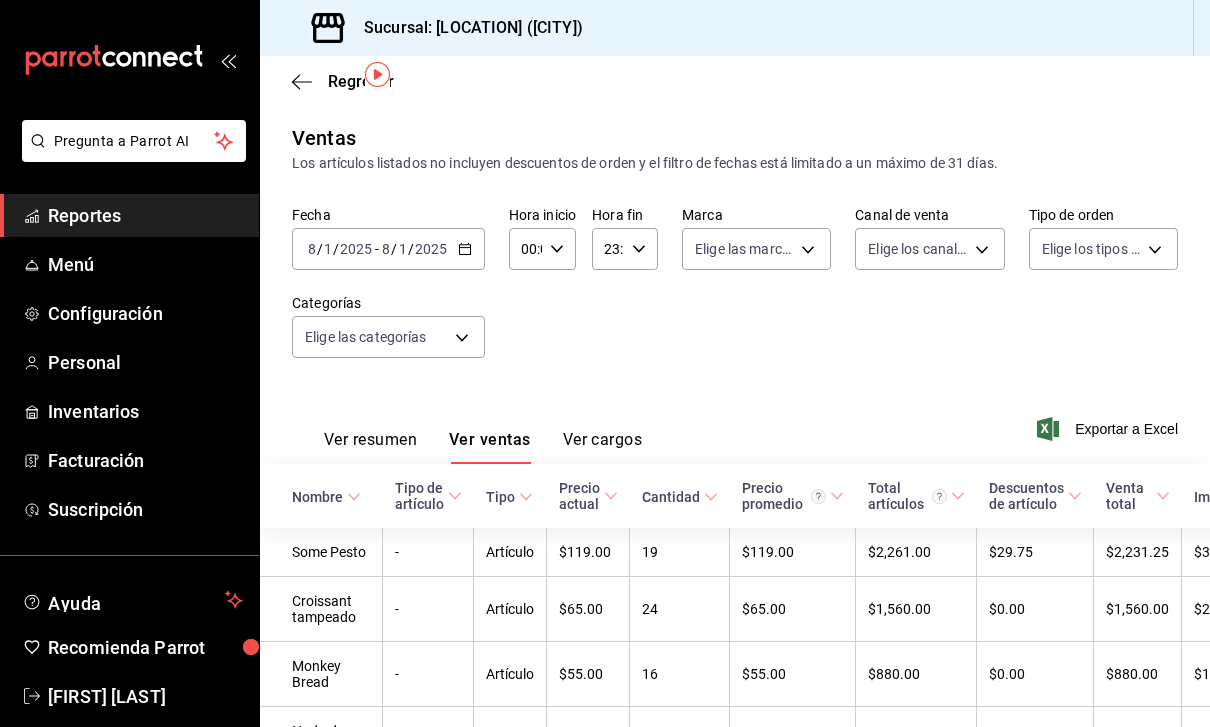 click on "Reportes" at bounding box center (129, 215) 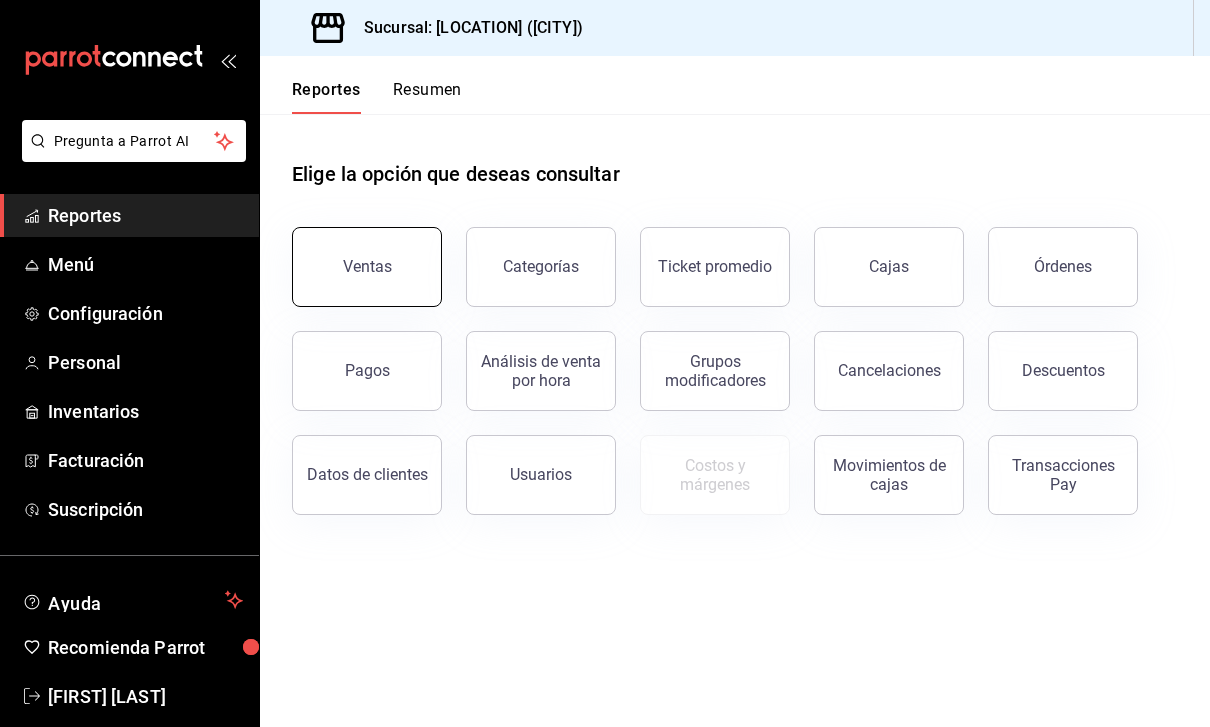 click on "Ventas" at bounding box center (367, 266) 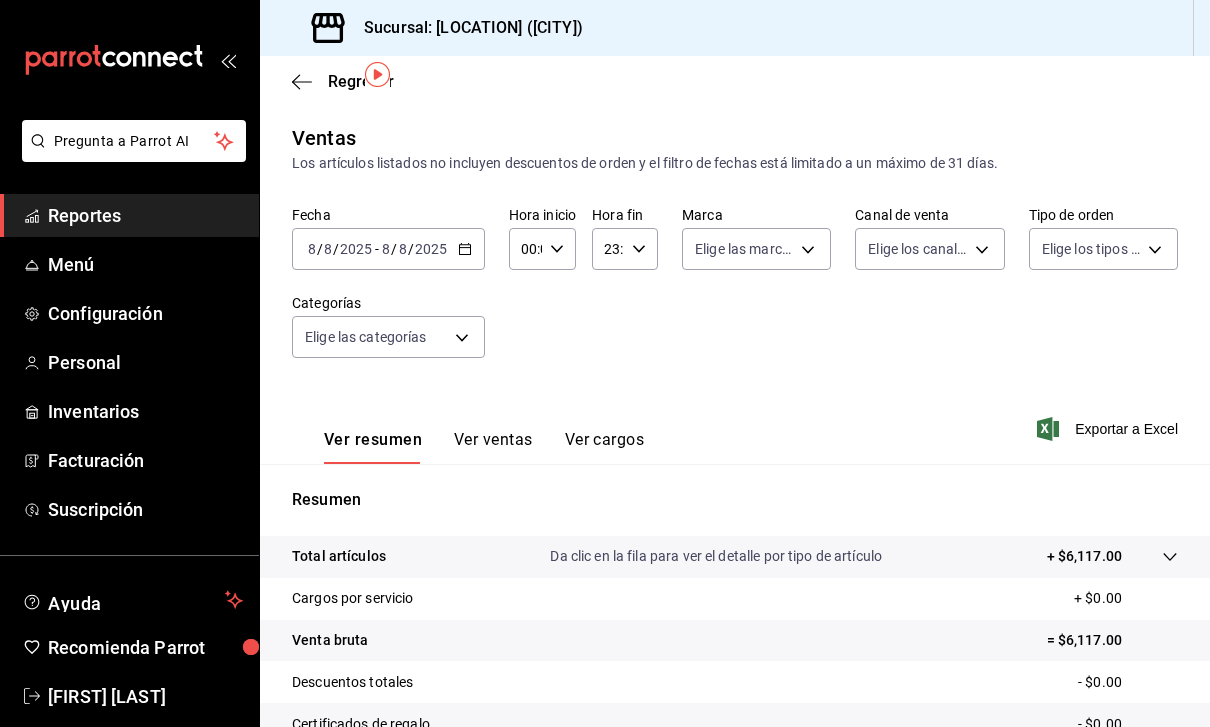 click on "2025" at bounding box center (431, 249) 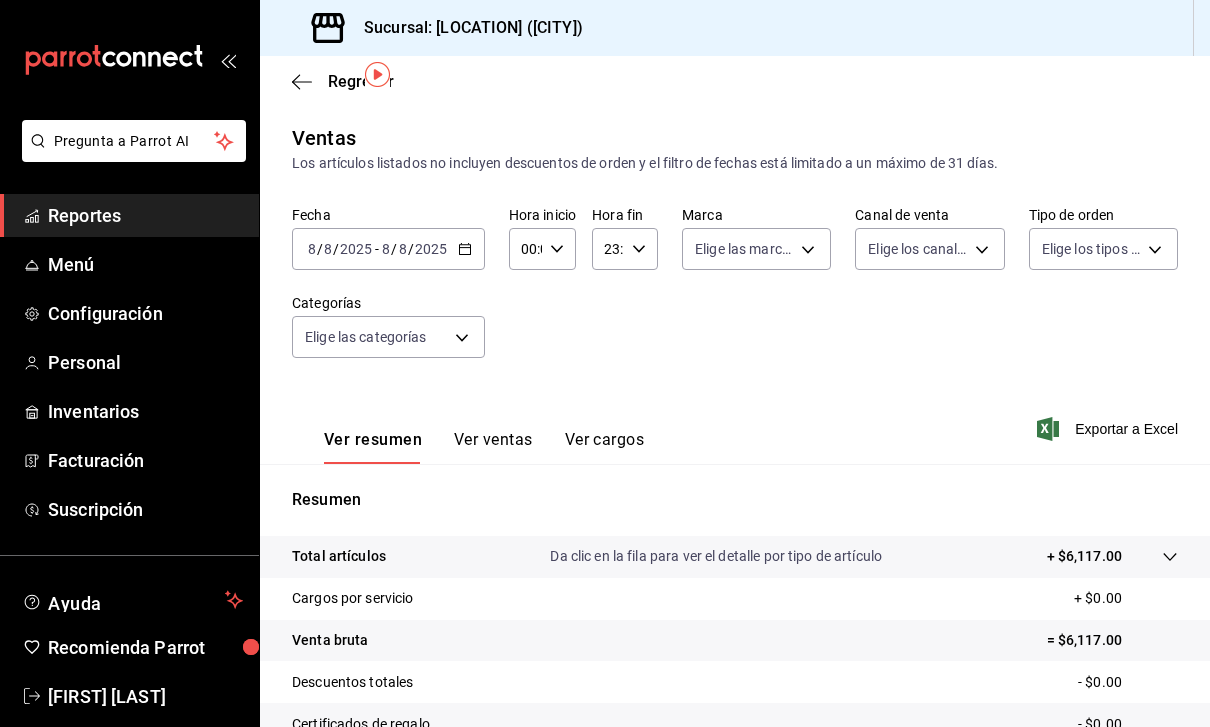 click 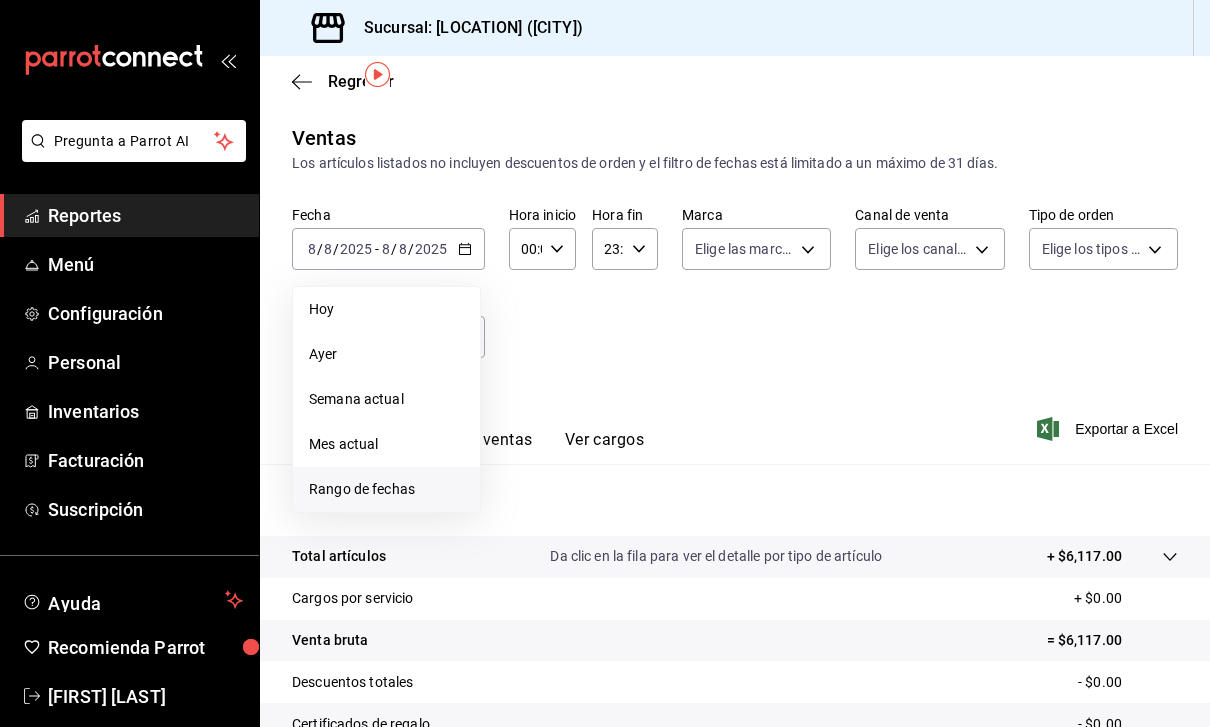 click on "Rango de fechas" at bounding box center (386, 489) 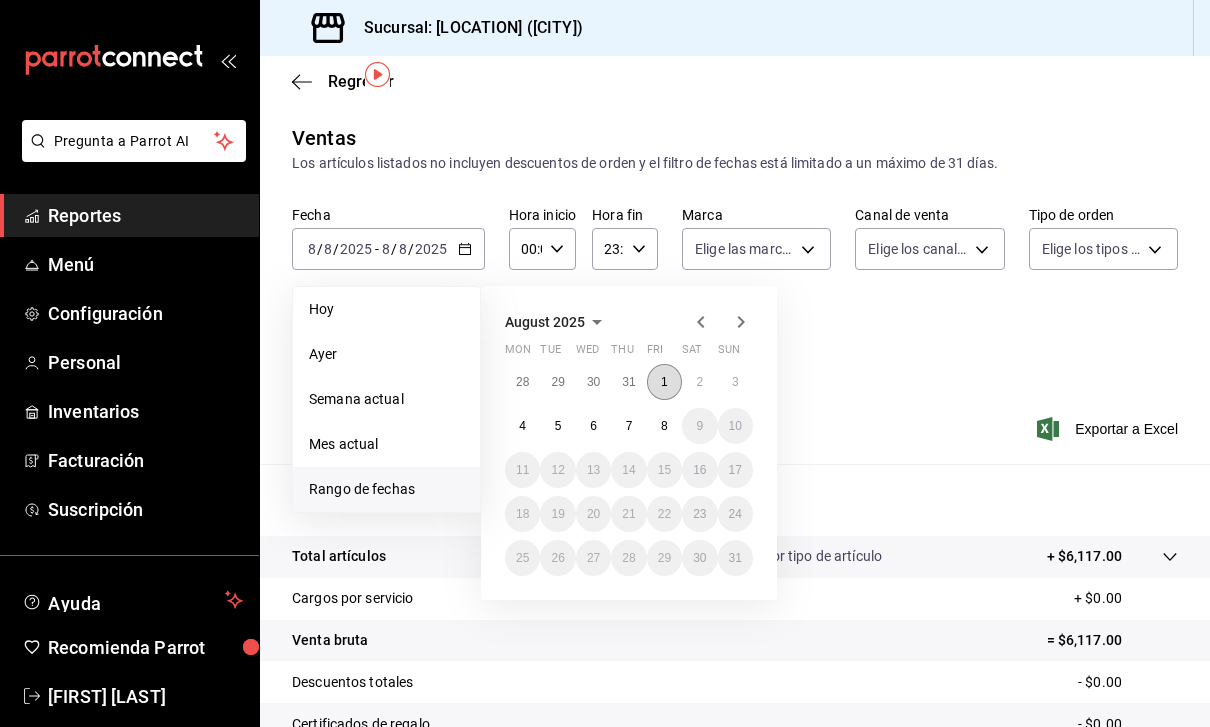 click on "1" at bounding box center [664, 382] 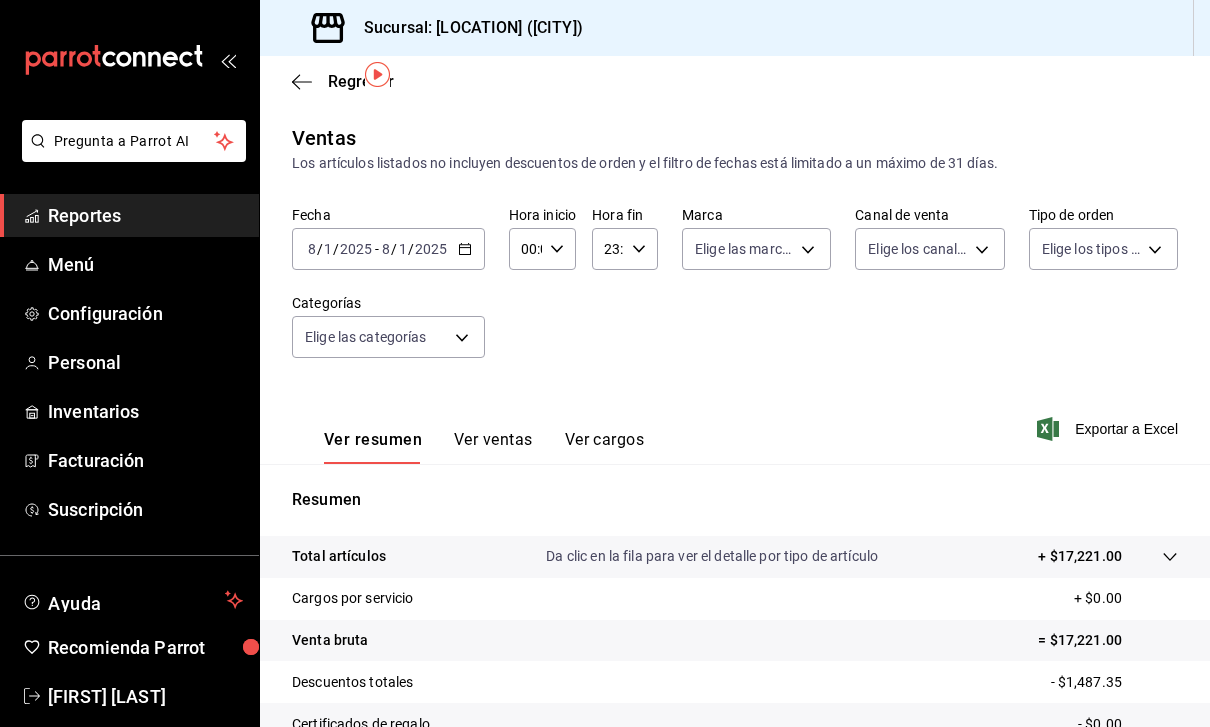 scroll, scrollTop: 0, scrollLeft: 0, axis: both 